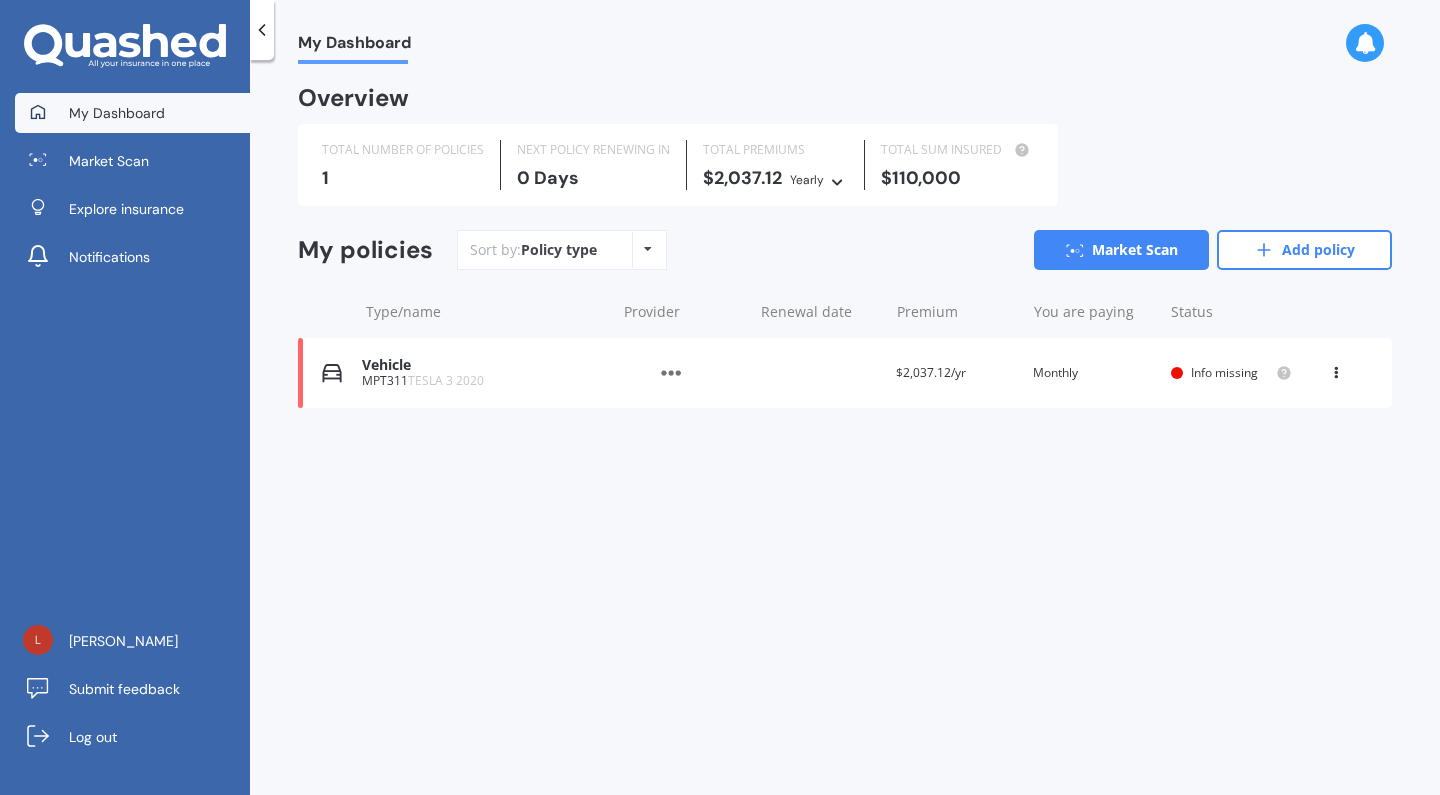 scroll, scrollTop: 0, scrollLeft: 0, axis: both 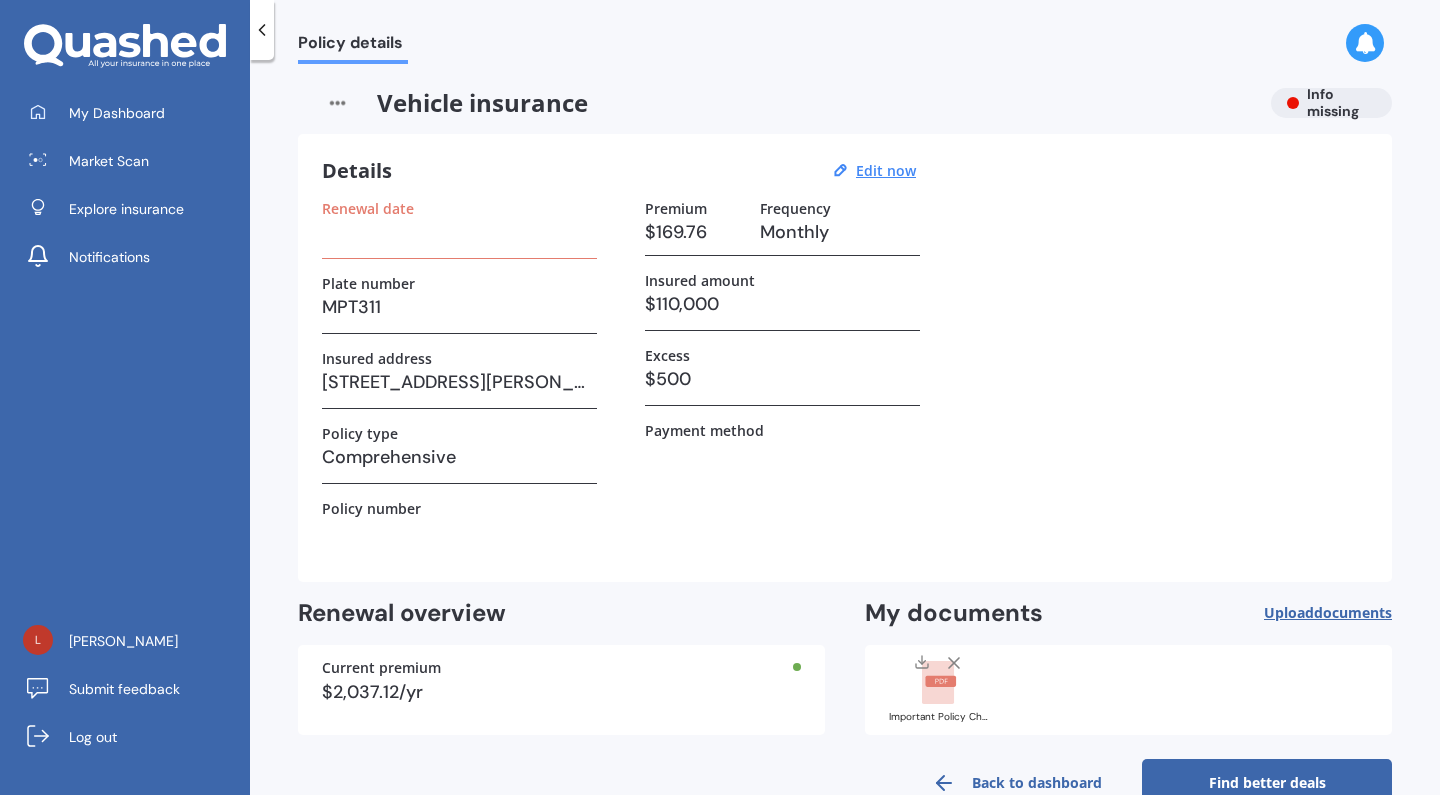 click at bounding box center [459, 232] 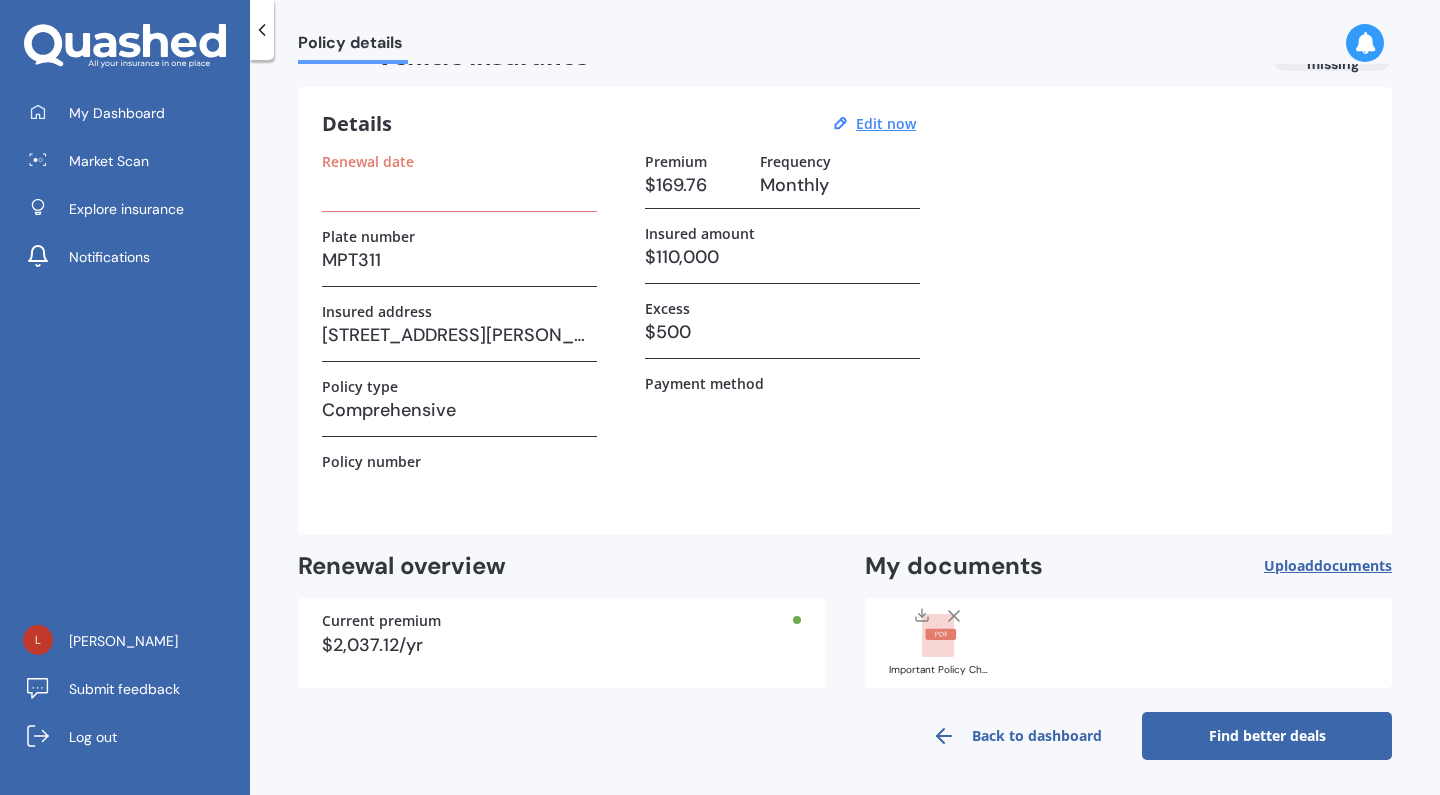 scroll, scrollTop: 46, scrollLeft: 0, axis: vertical 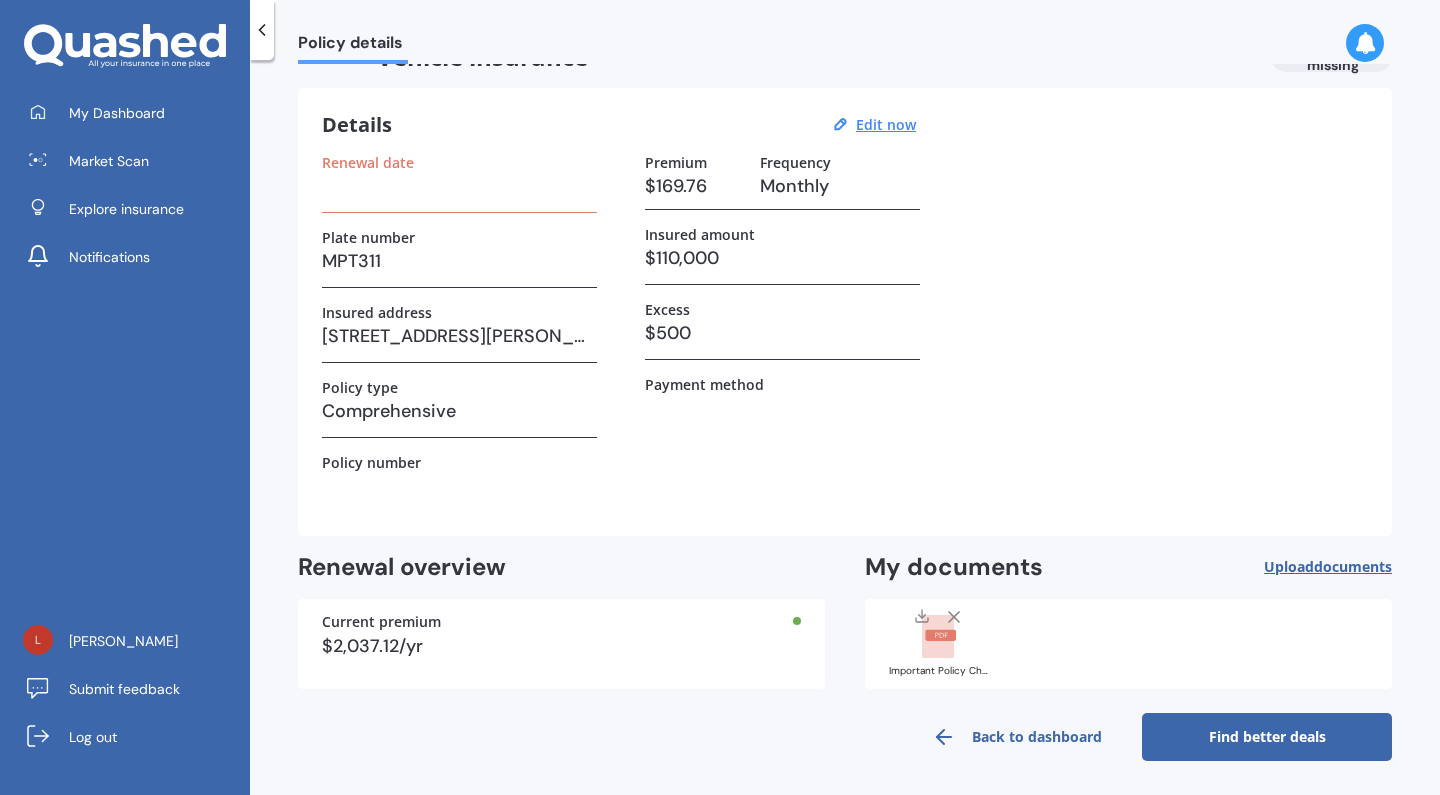 click on "Find better deals" at bounding box center (1267, 737) 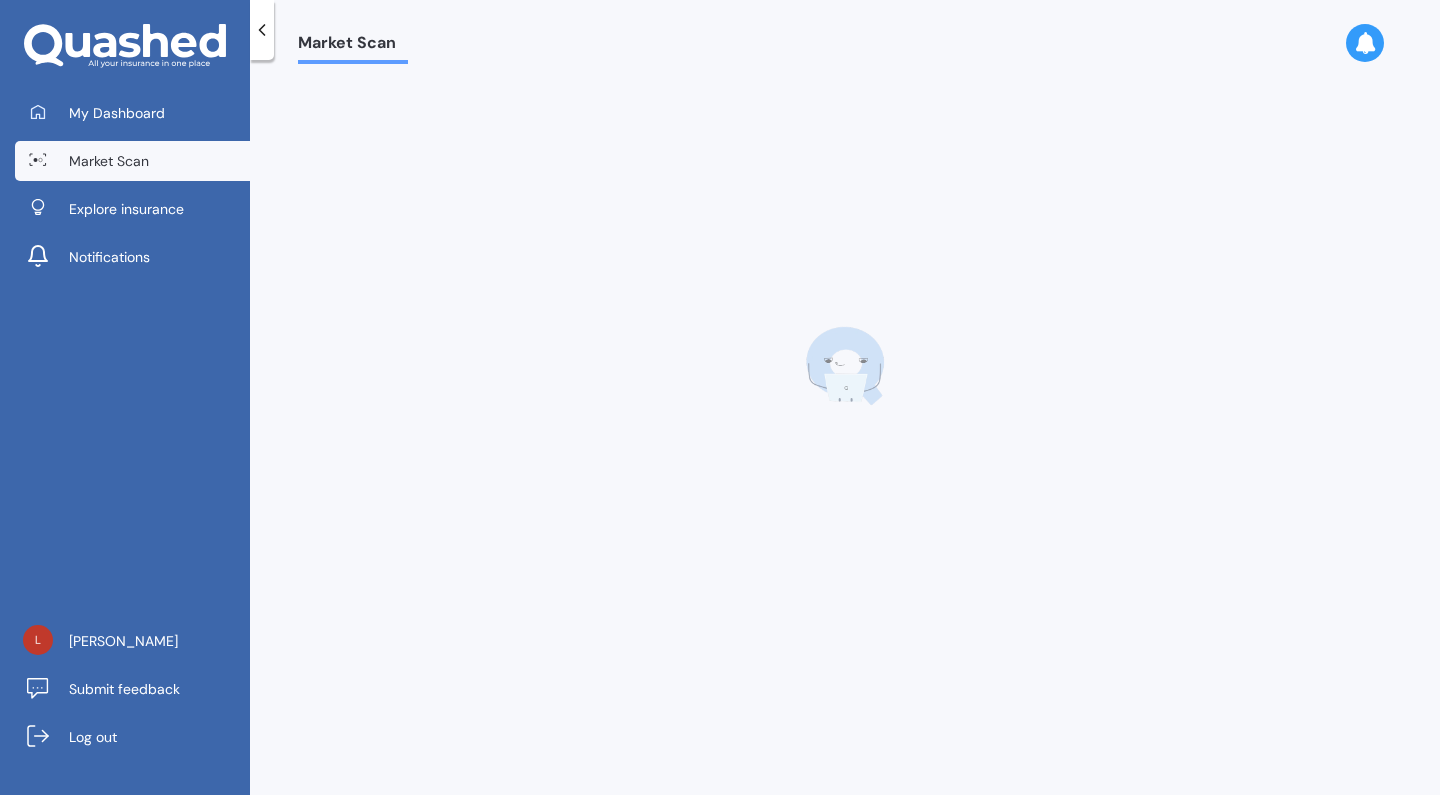 scroll, scrollTop: 0, scrollLeft: 0, axis: both 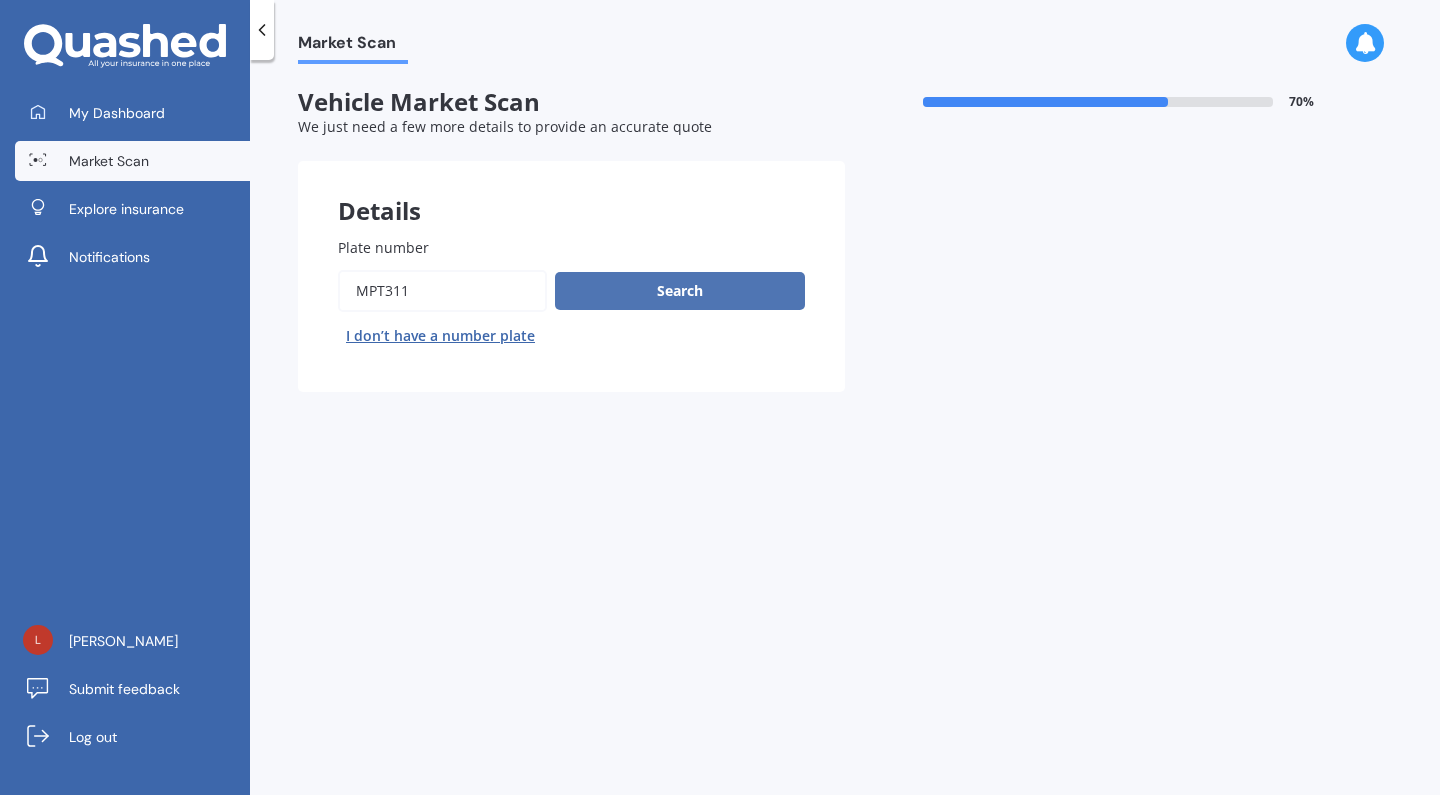 click on "Search" at bounding box center (680, 291) 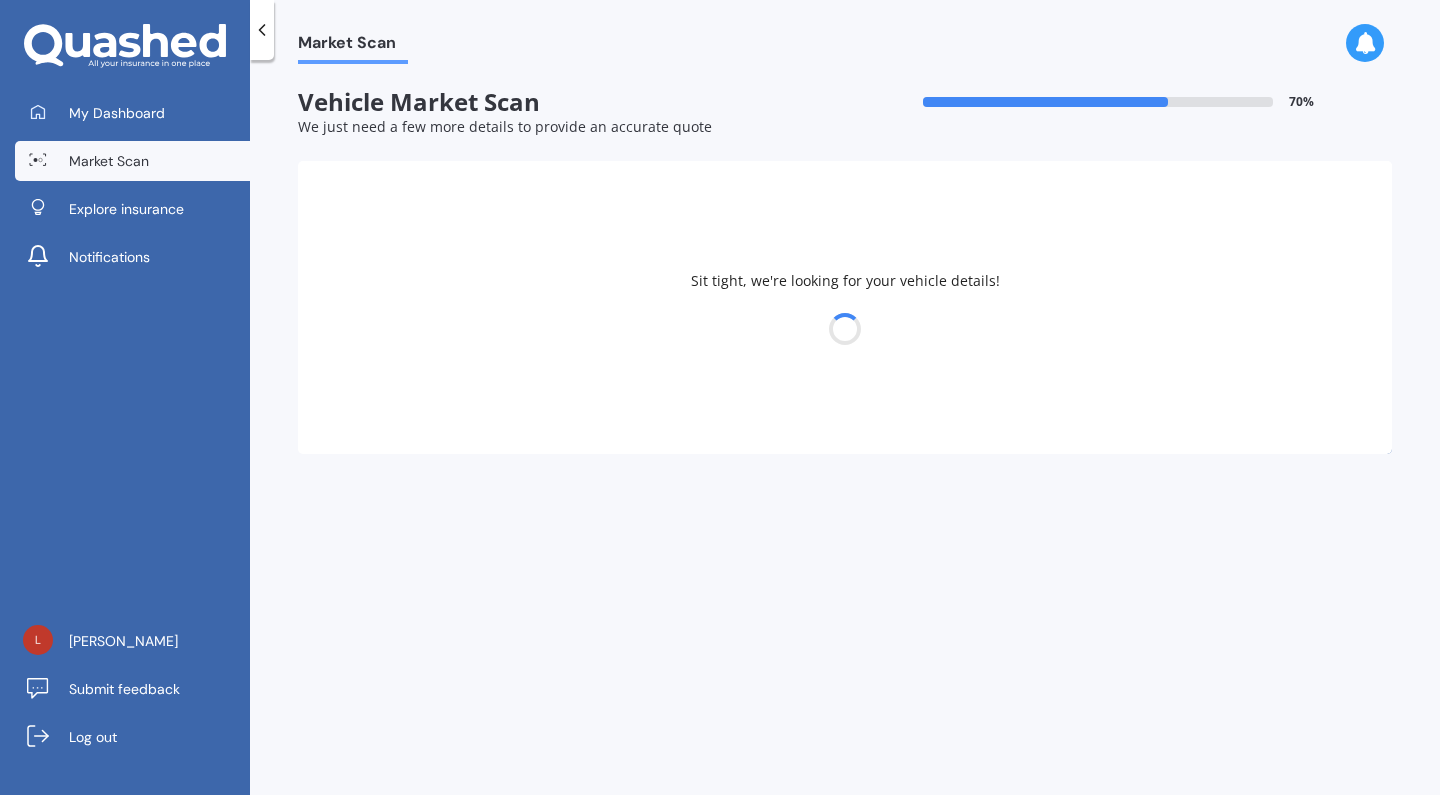 select on "TESLA" 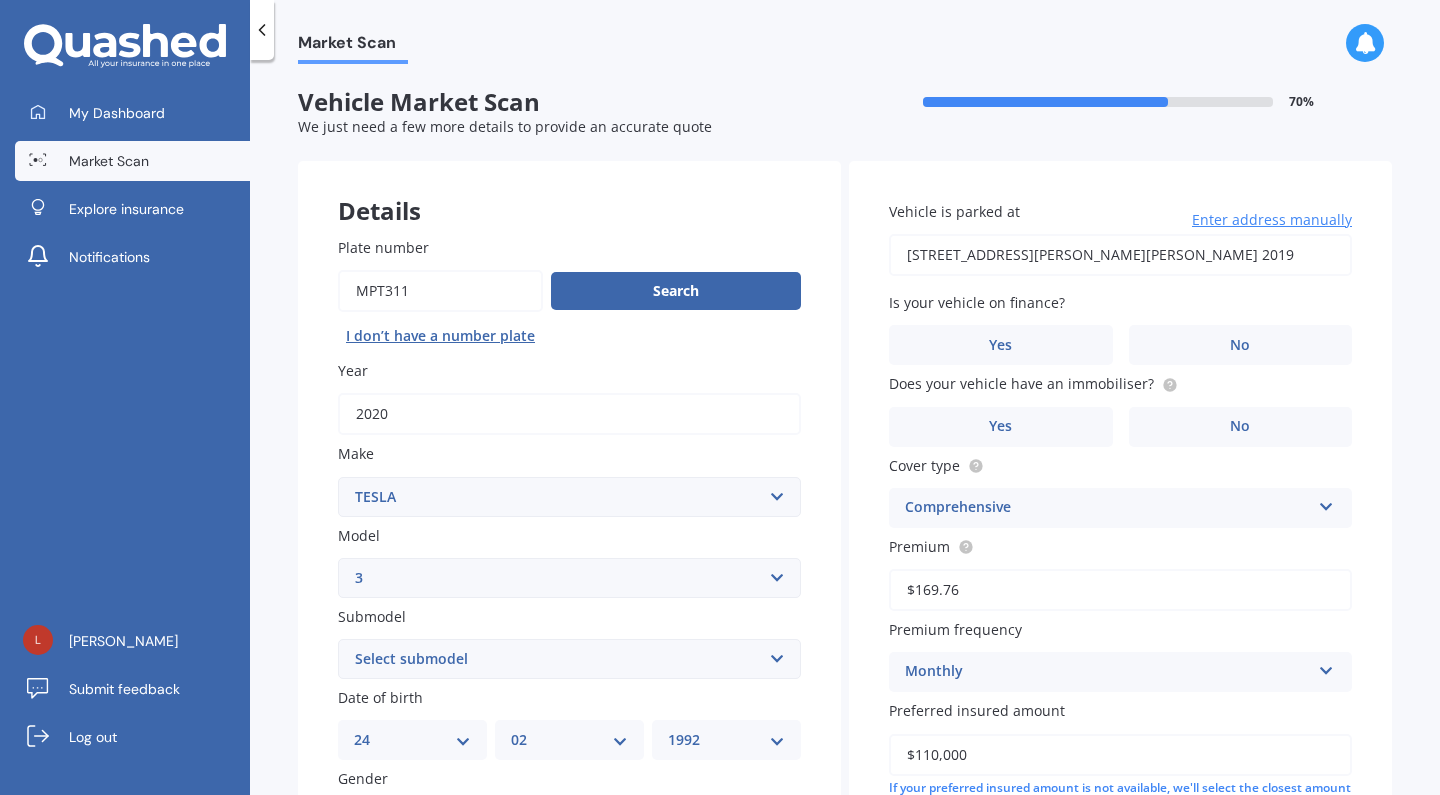click on "Next" at bounding box center (1267, 999) 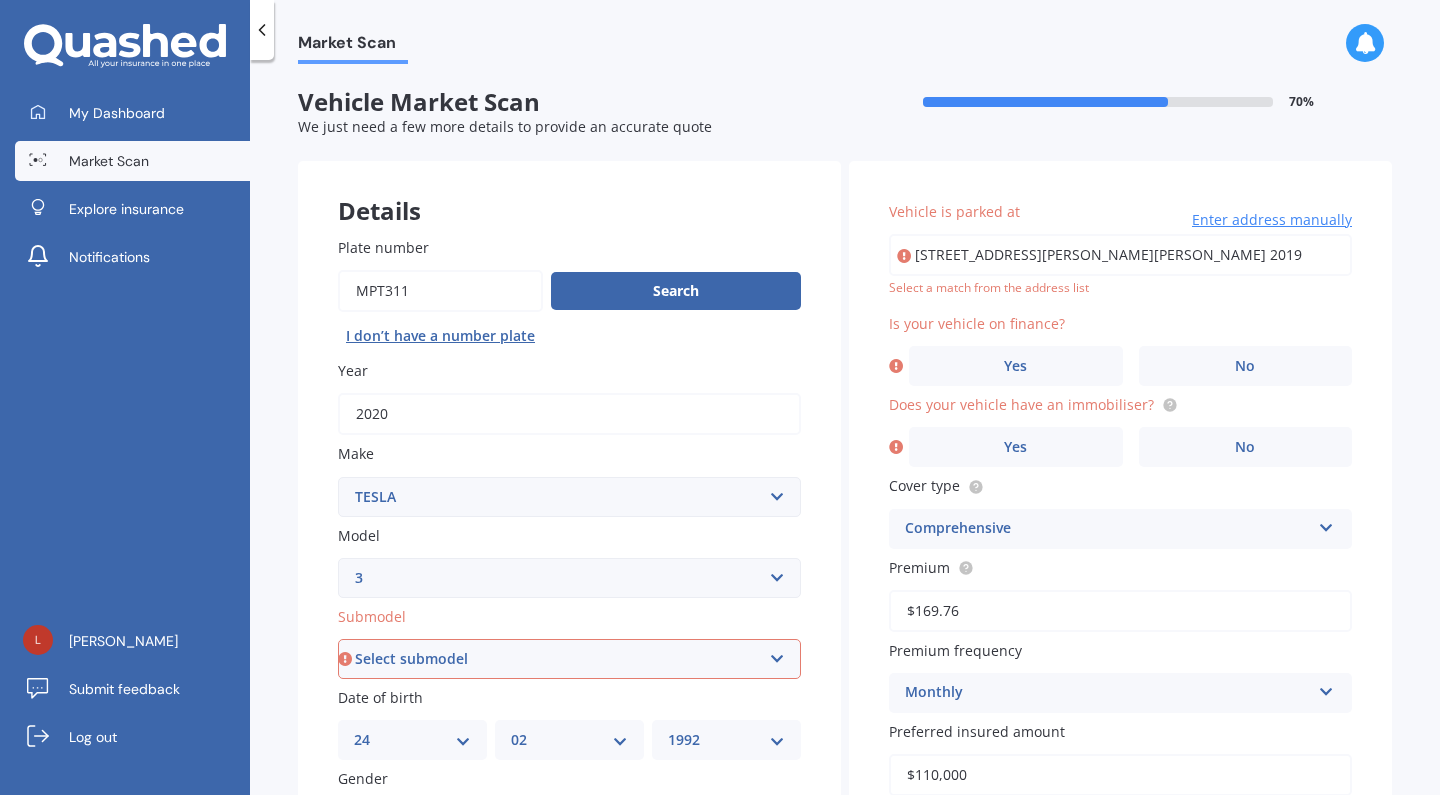 scroll, scrollTop: 0, scrollLeft: 0, axis: both 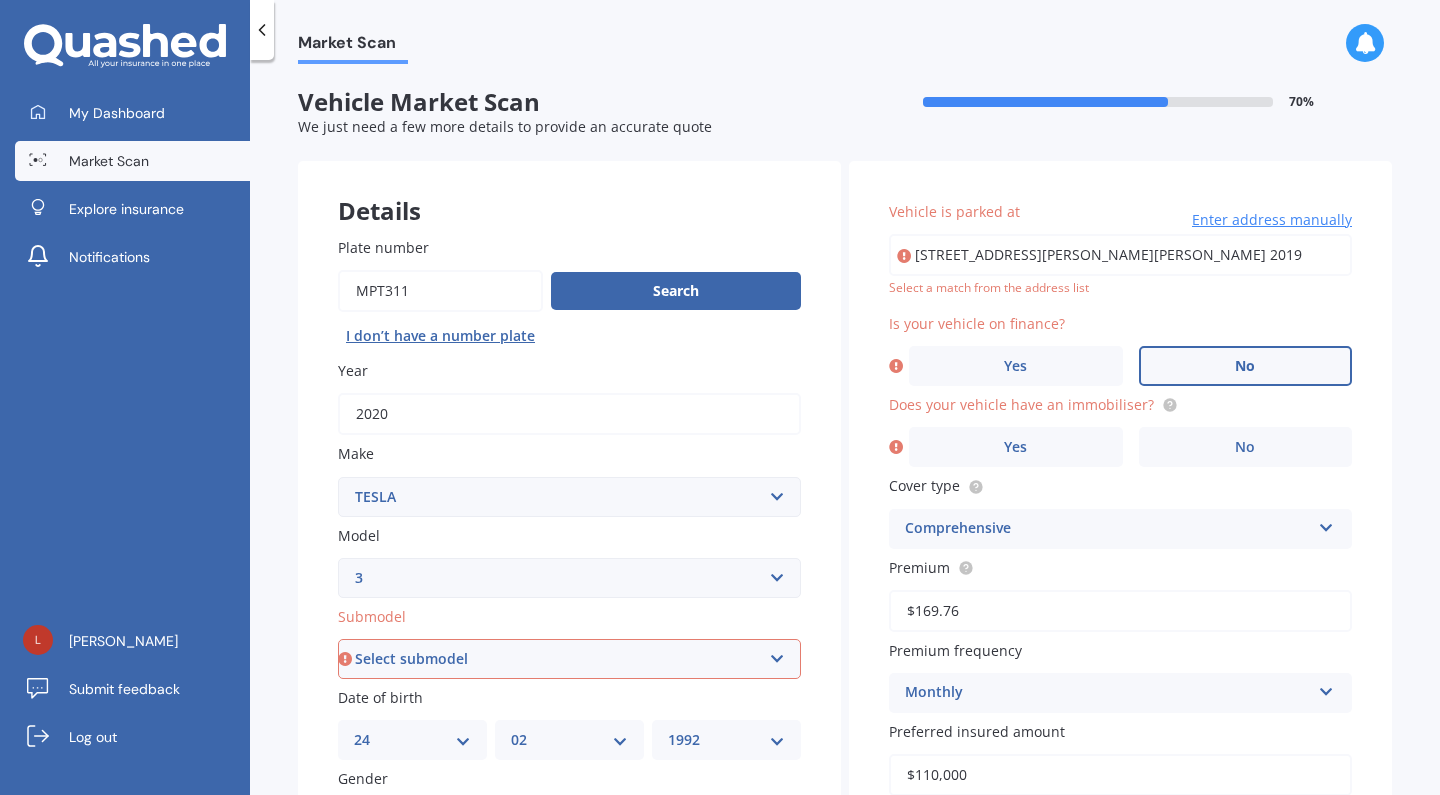 click on "No" at bounding box center [1246, 366] 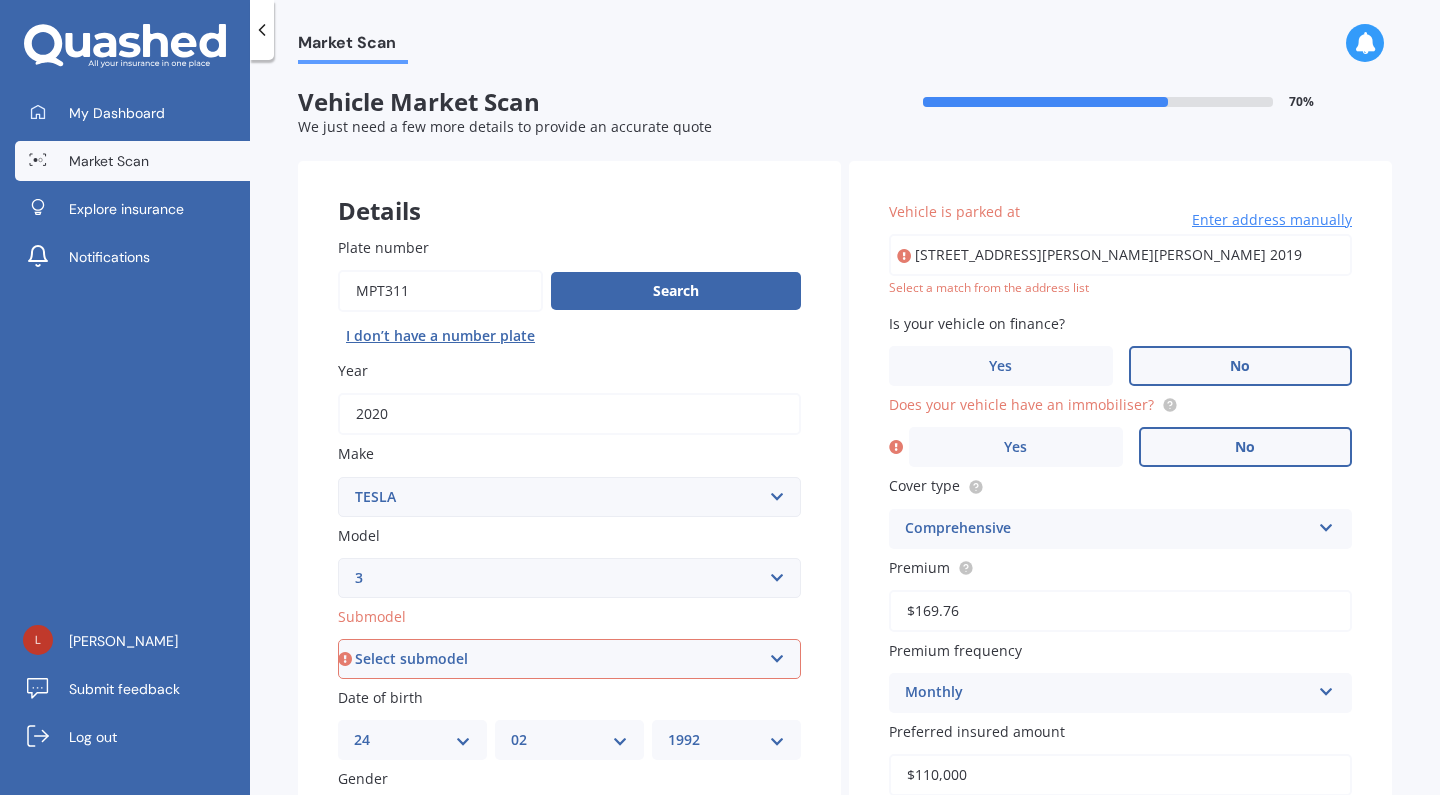 click on "No" at bounding box center (1246, 447) 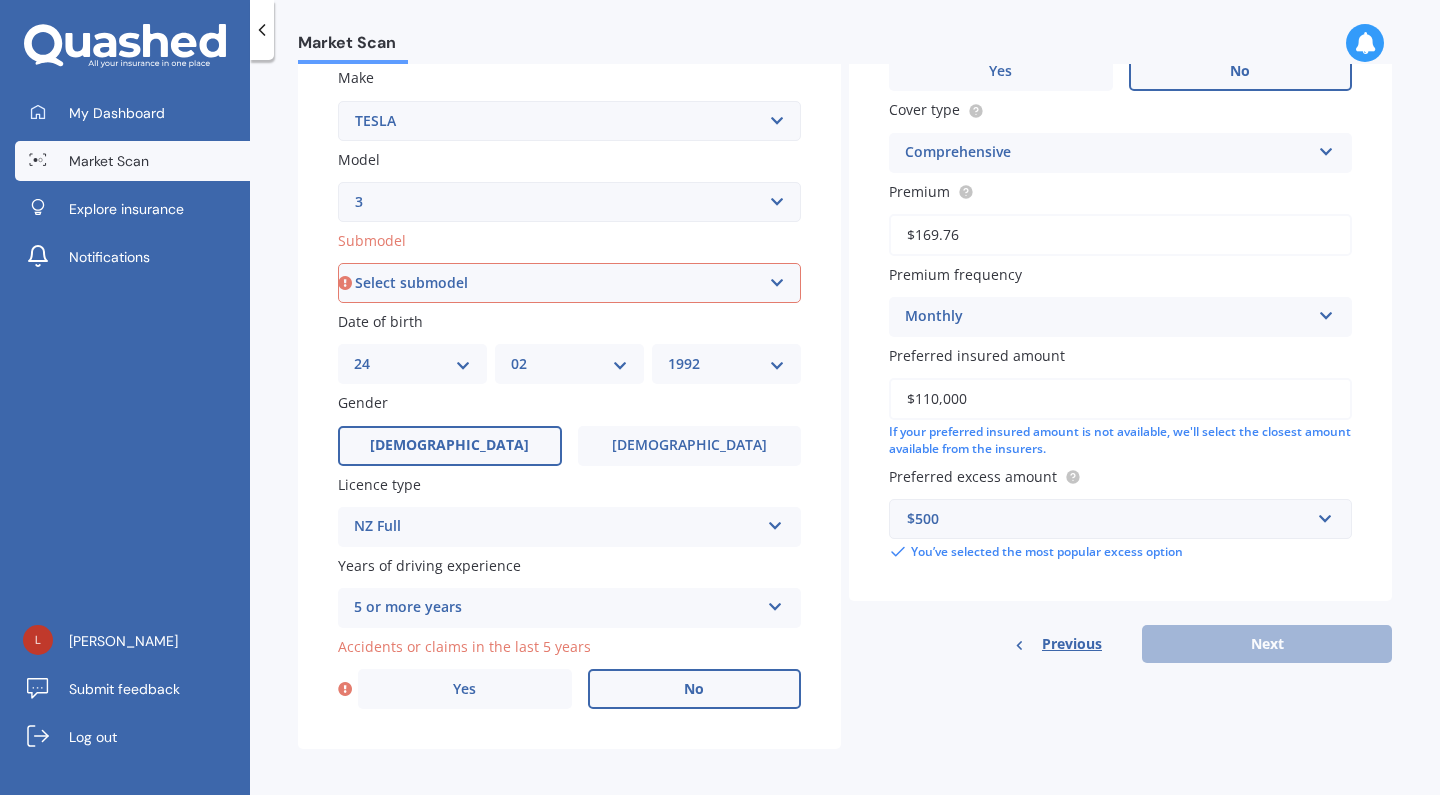 scroll, scrollTop: 375, scrollLeft: 0, axis: vertical 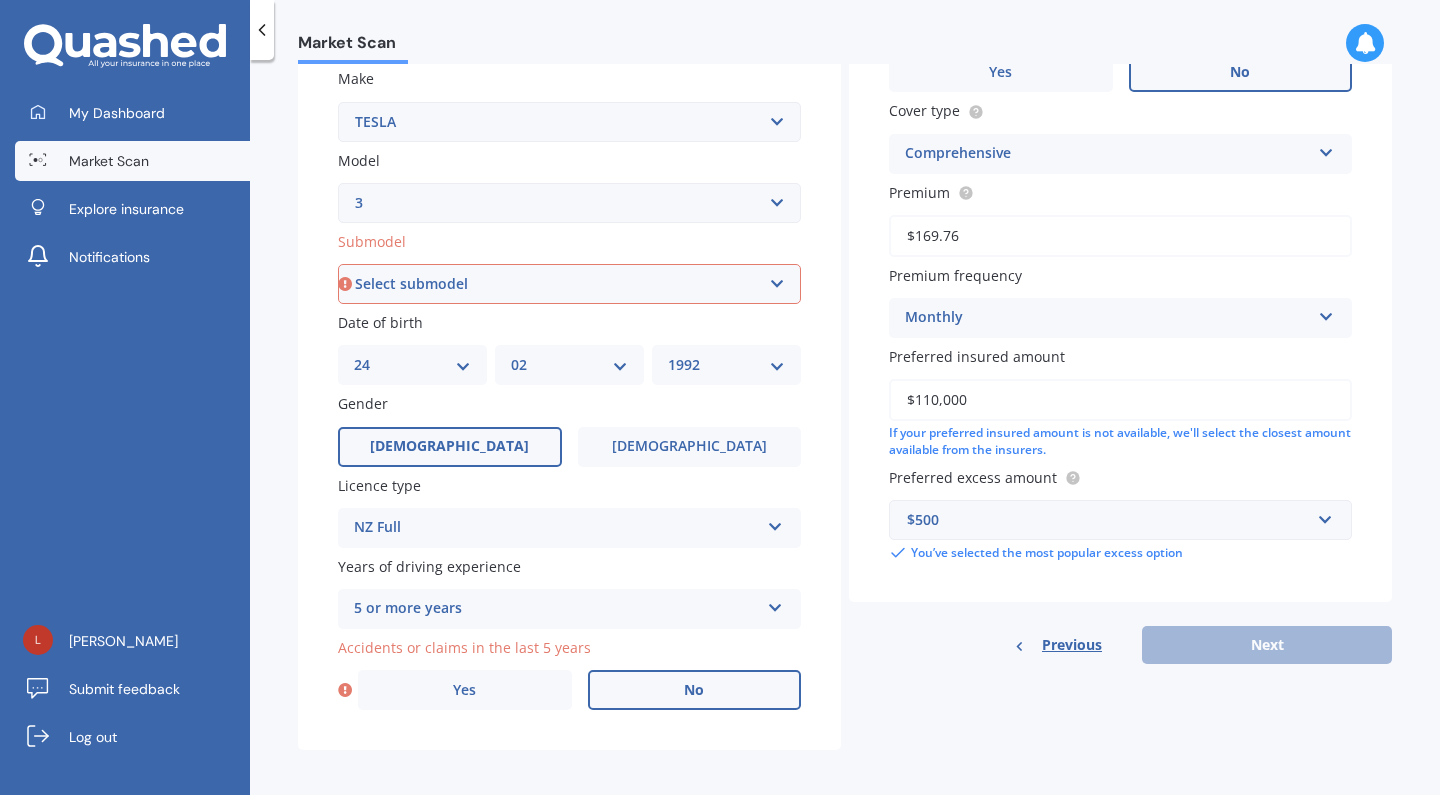 click on "No" at bounding box center [695, 690] 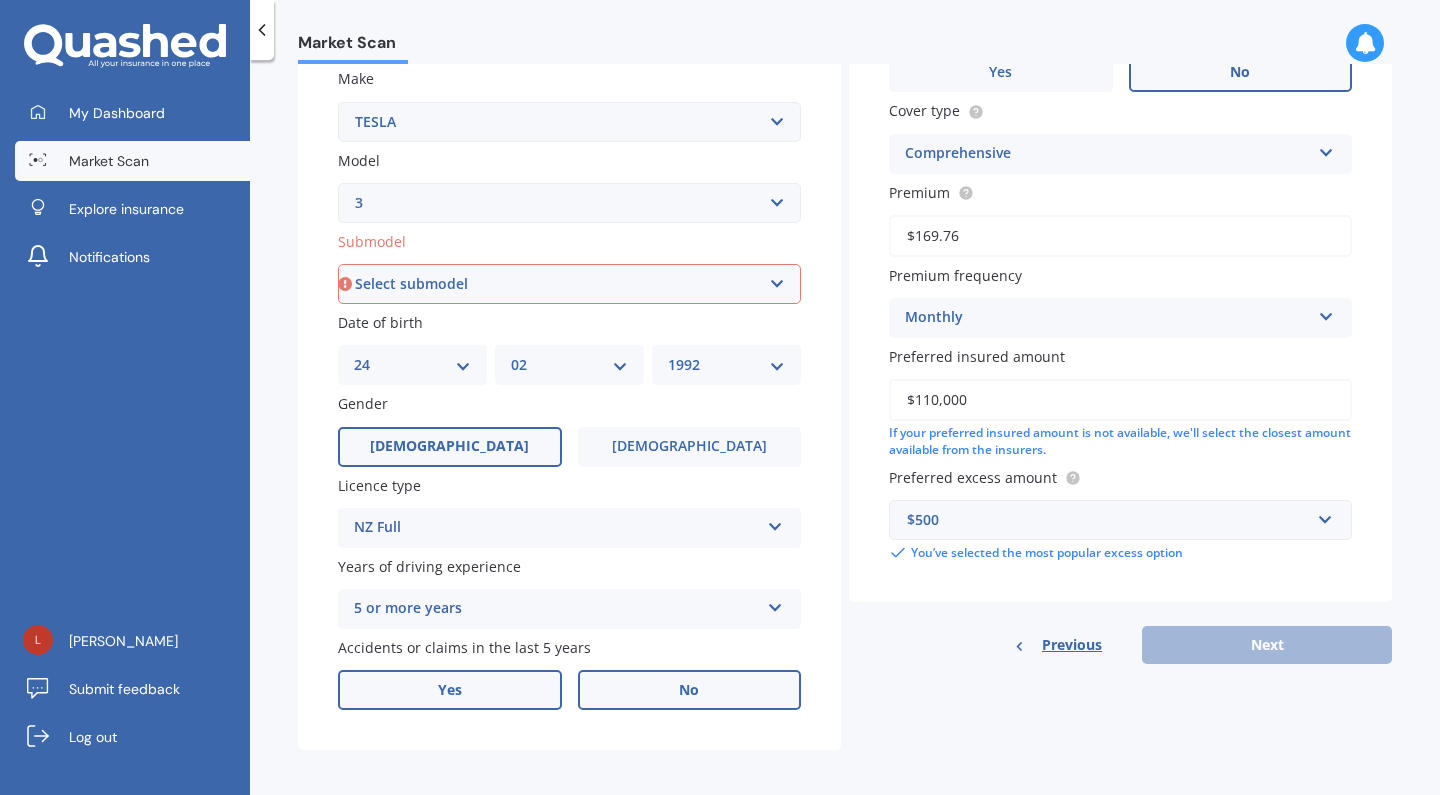 click on "Yes" at bounding box center (450, 690) 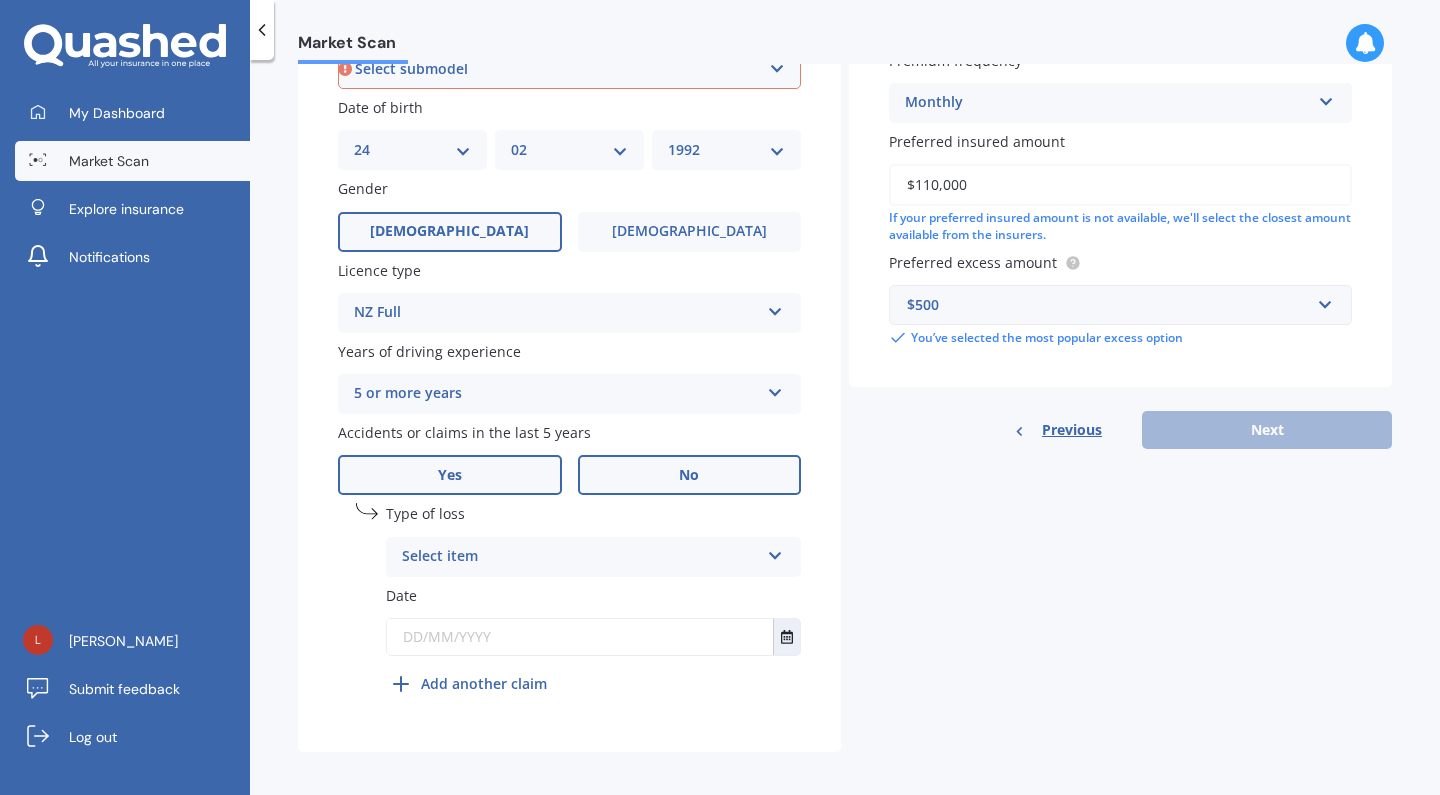click on "No" at bounding box center (690, 475) 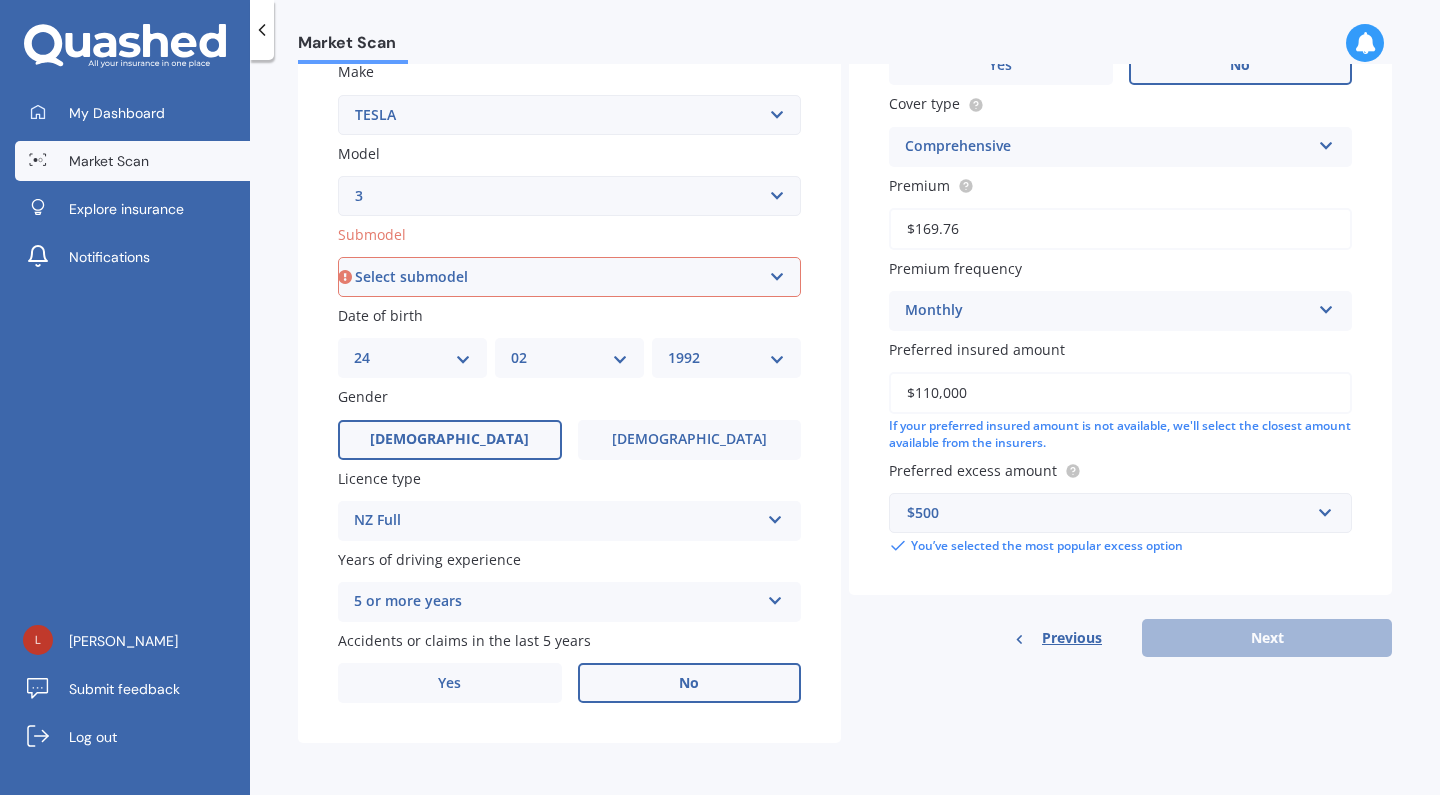 scroll, scrollTop: 375, scrollLeft: 0, axis: vertical 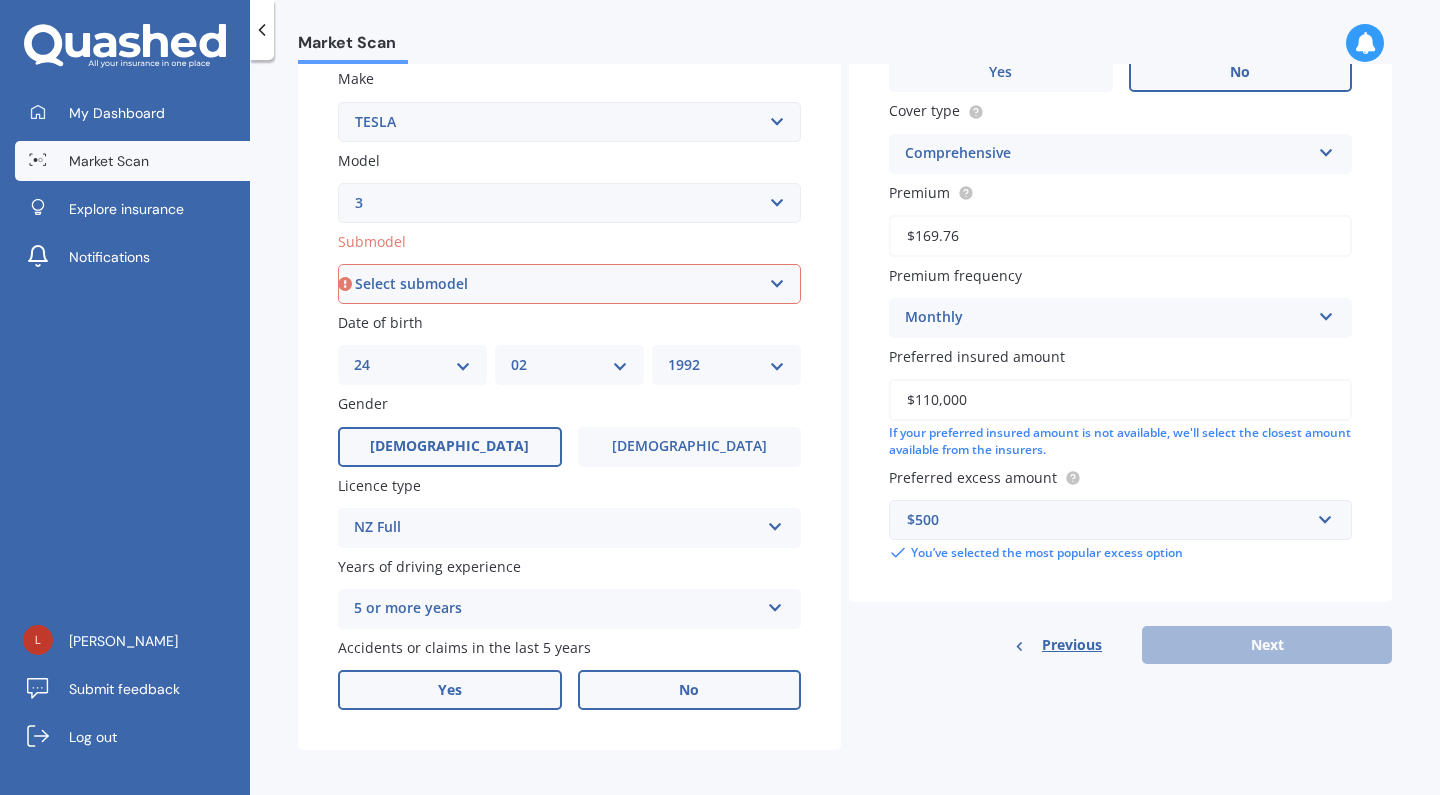click on "Yes" at bounding box center (450, 690) 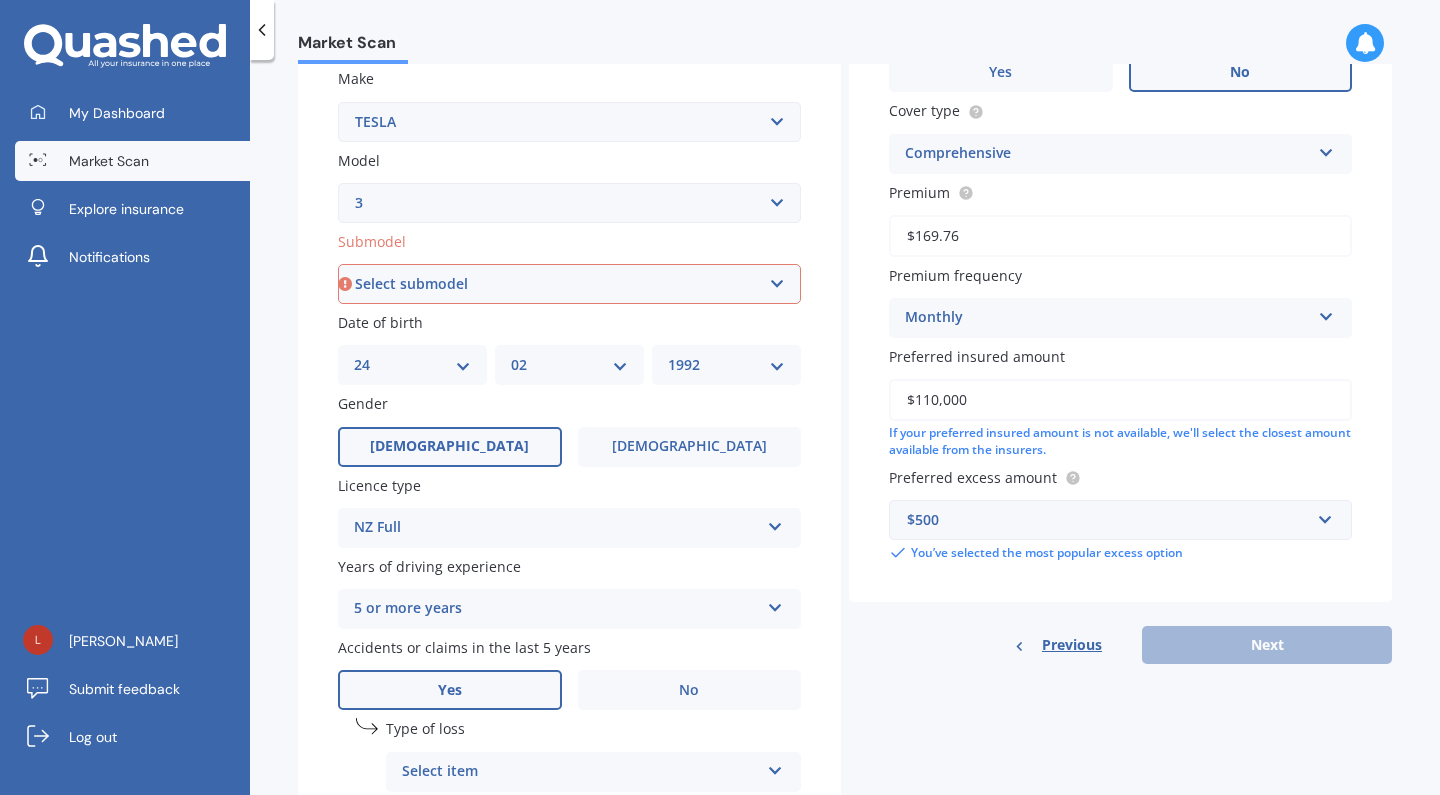 click on "Select item" at bounding box center (580, 772) 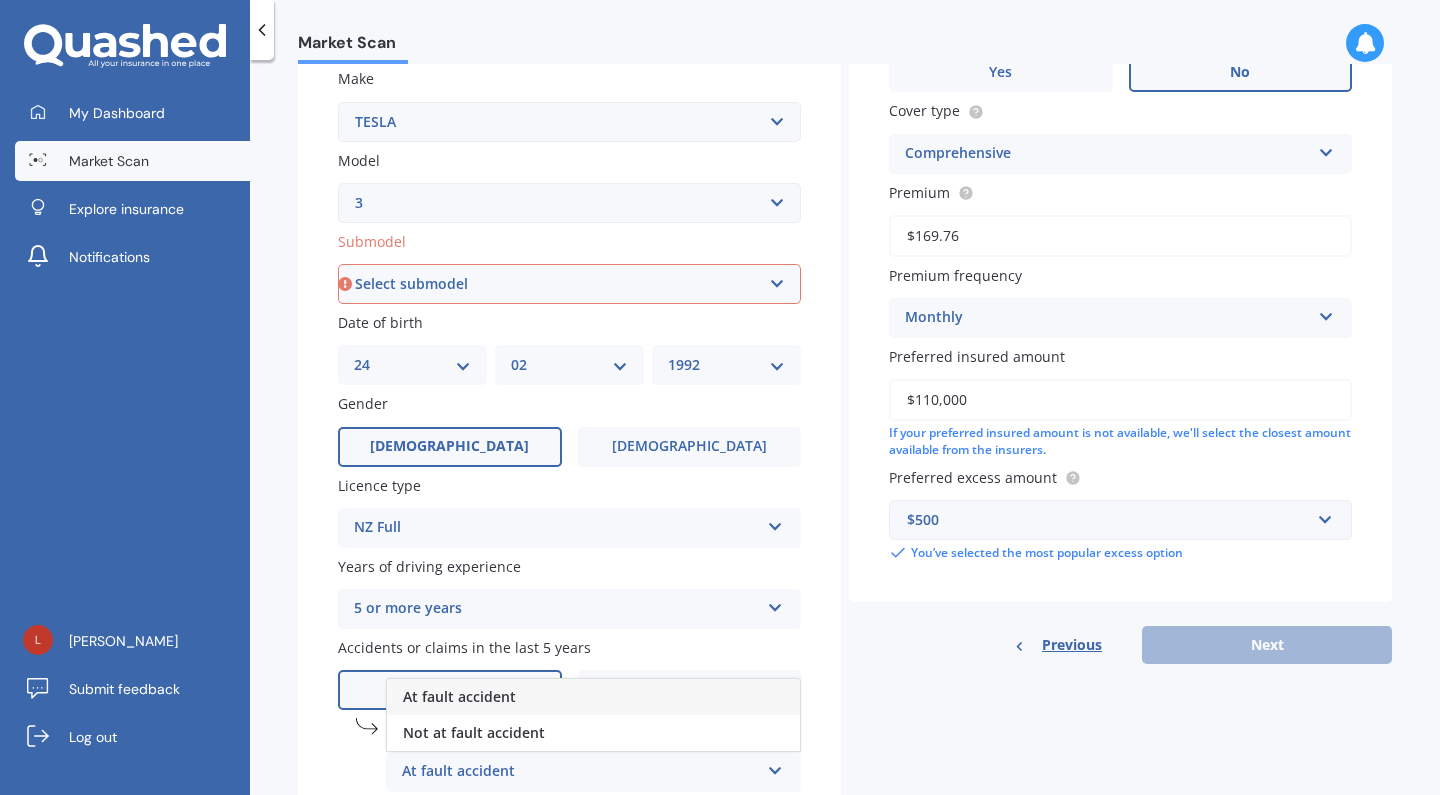 scroll, scrollTop: 451, scrollLeft: 0, axis: vertical 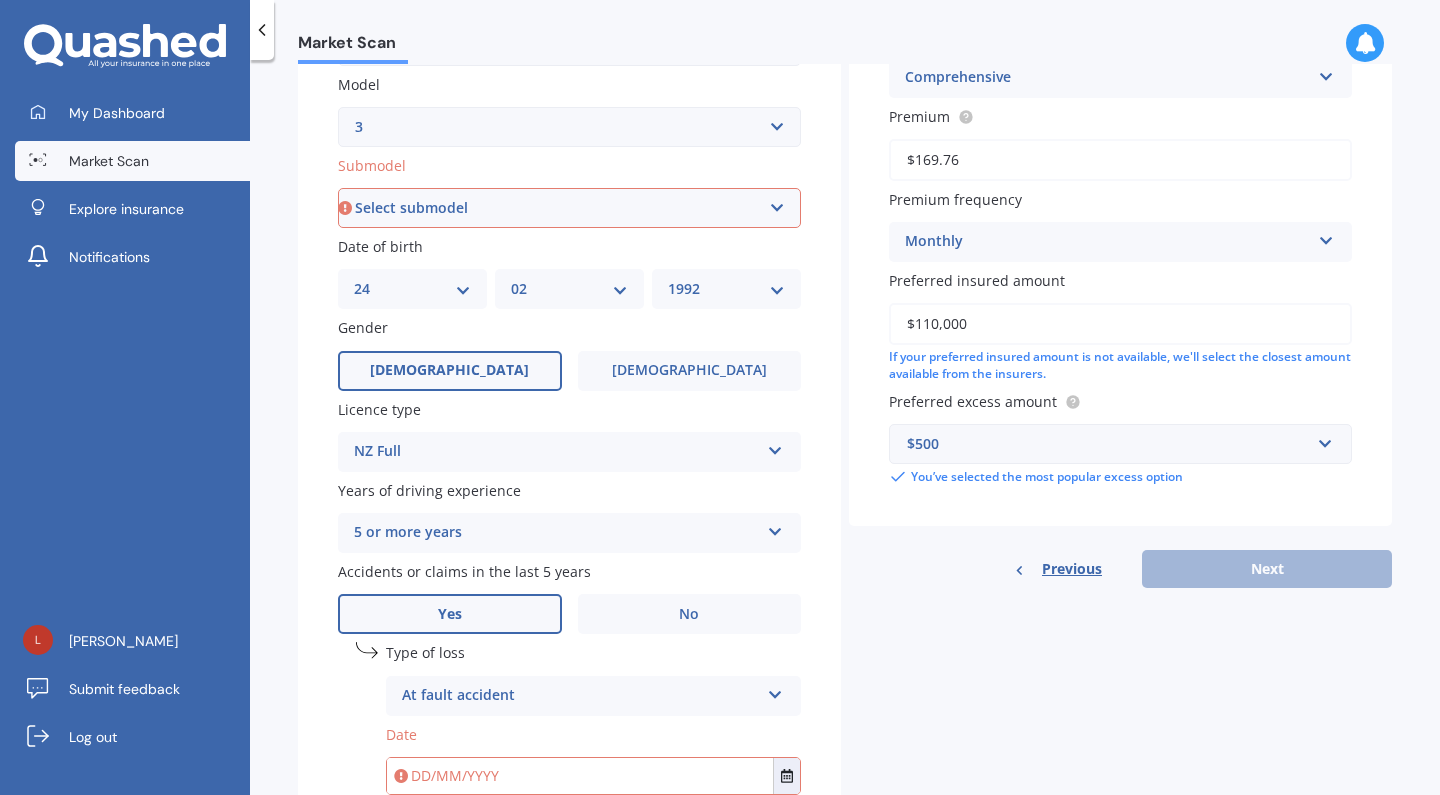 click on "Accidents or claims in the last 5 years" at bounding box center [565, 571] 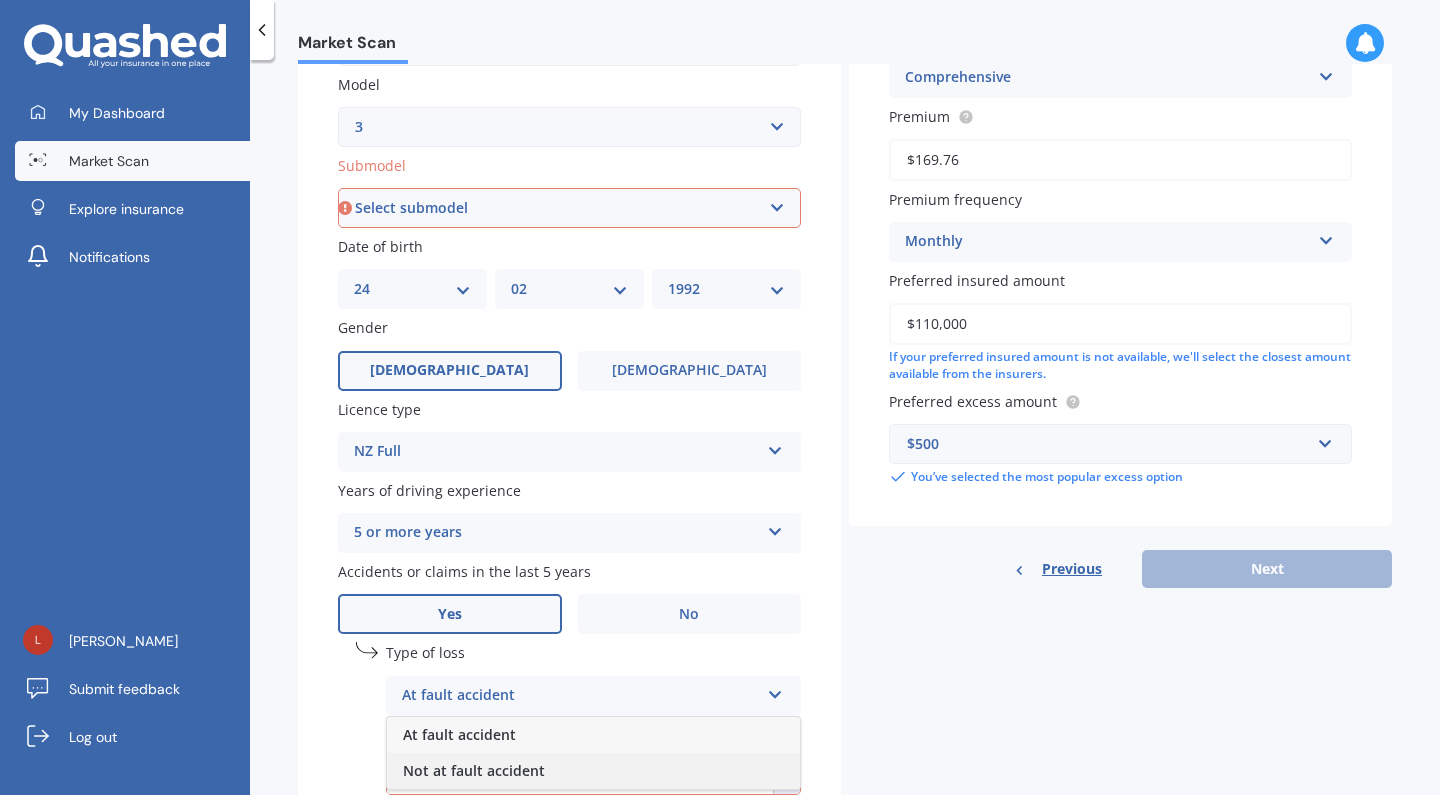 click on "Not at fault accident" at bounding box center (474, 770) 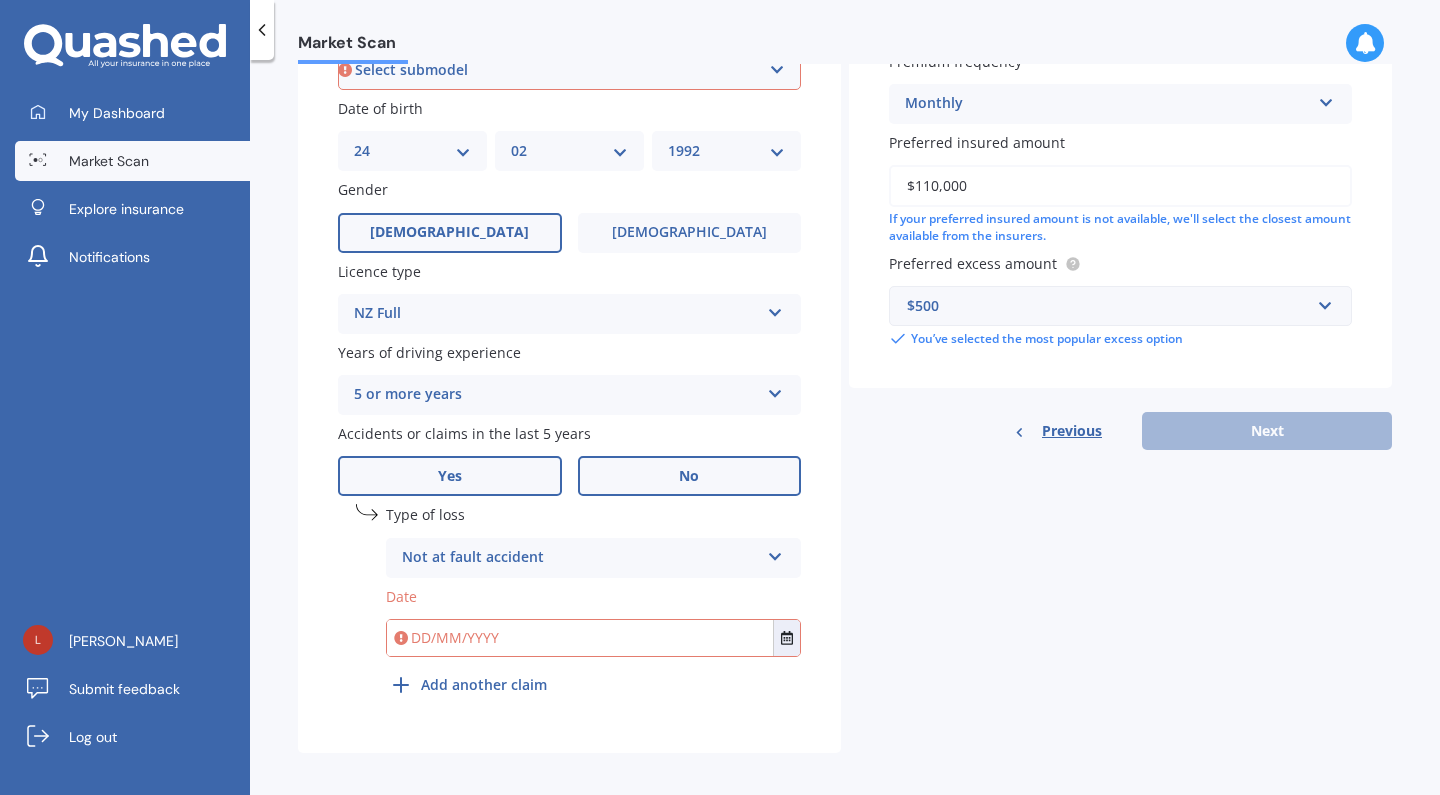 click on "No" at bounding box center [690, 476] 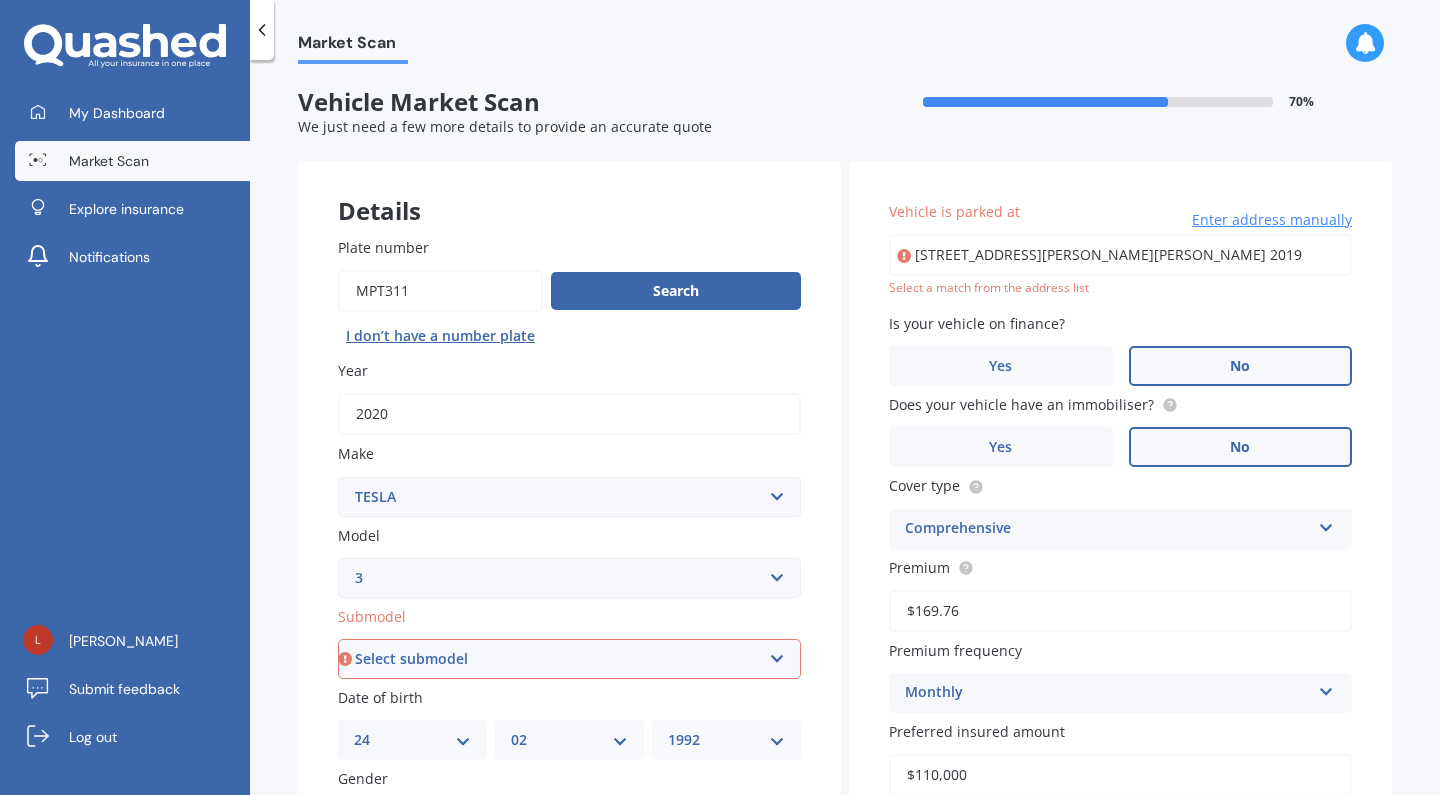 scroll, scrollTop: 132, scrollLeft: 0, axis: vertical 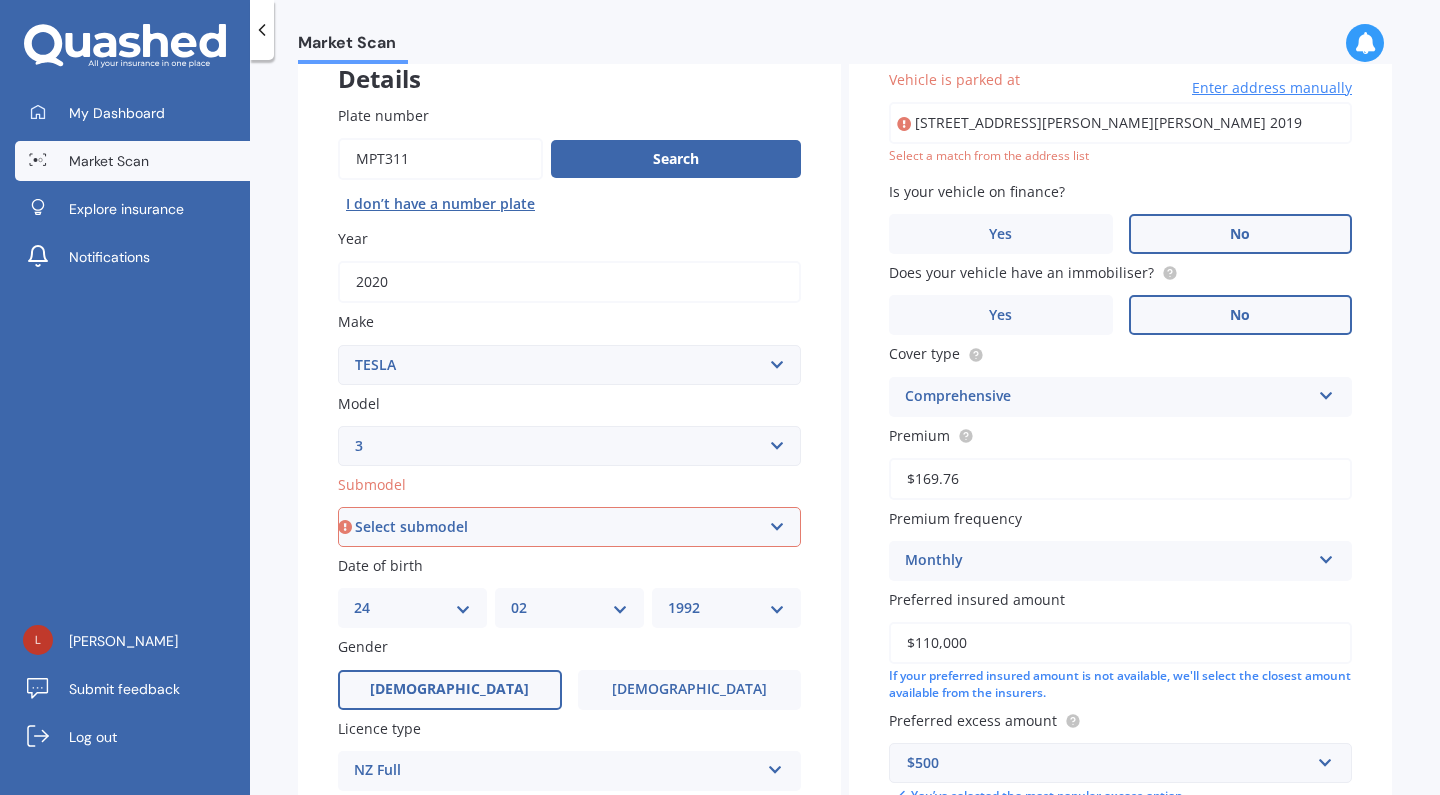 select on "EV" 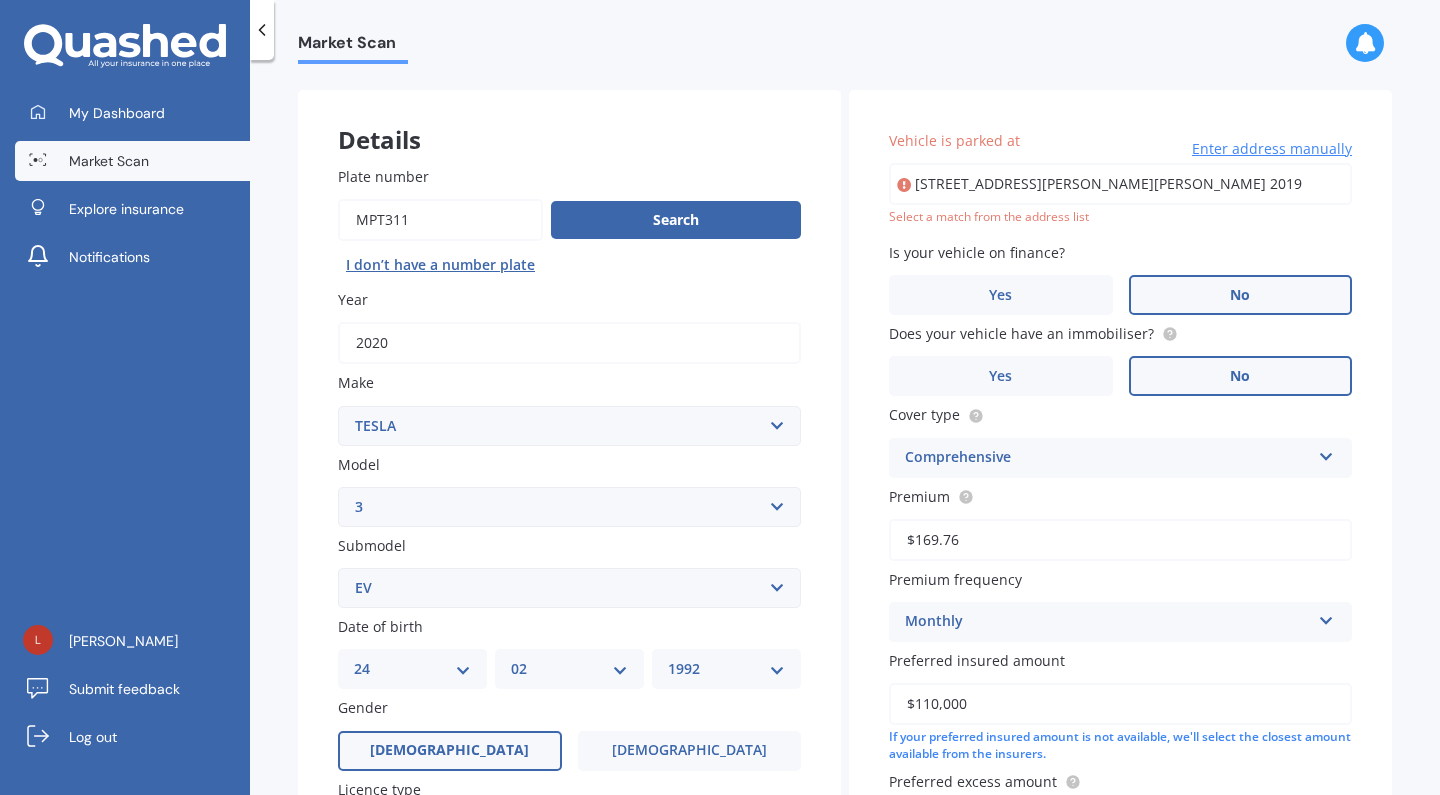 scroll, scrollTop: 0, scrollLeft: 0, axis: both 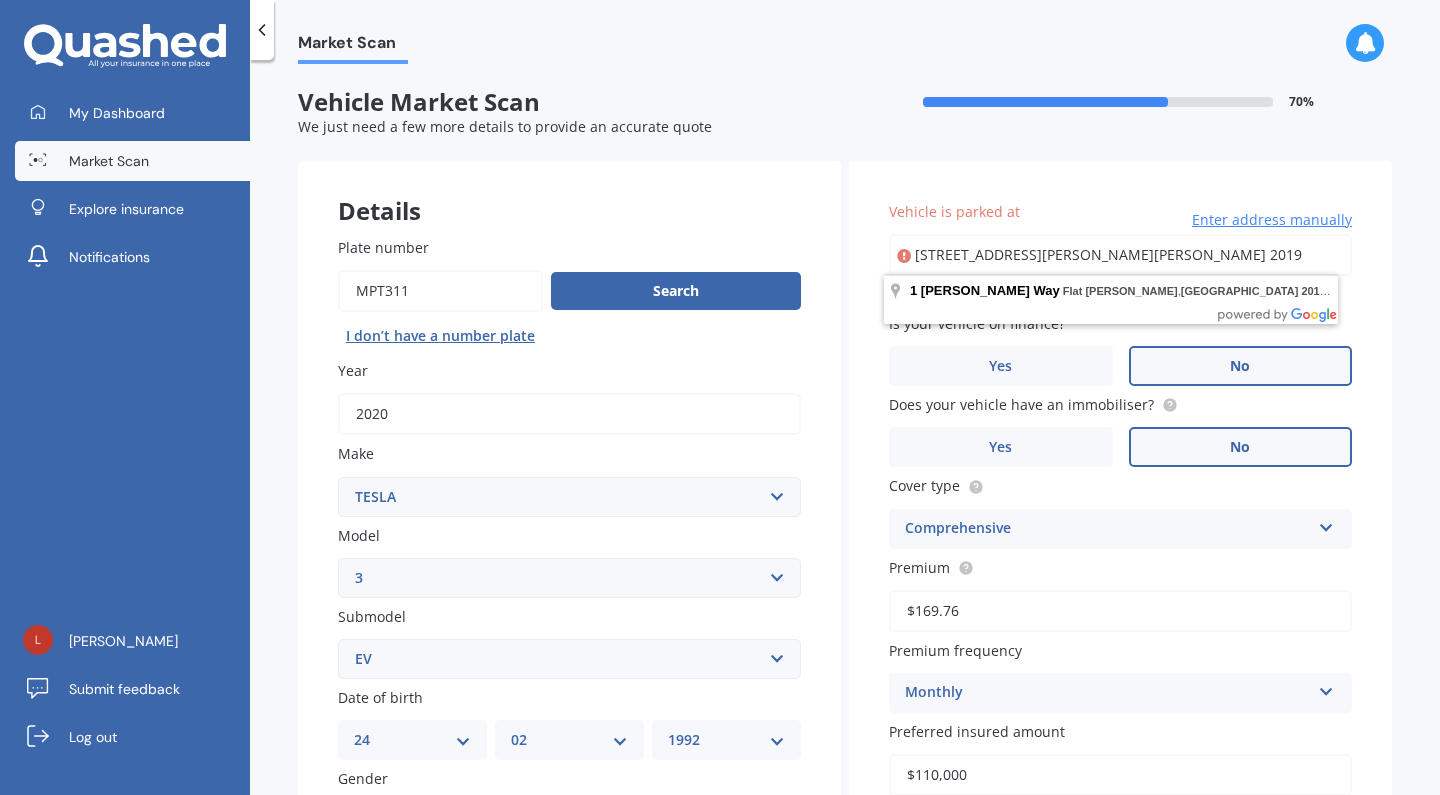 click on "[STREET_ADDRESS][PERSON_NAME][PERSON_NAME] 2019" at bounding box center (1120, 255) 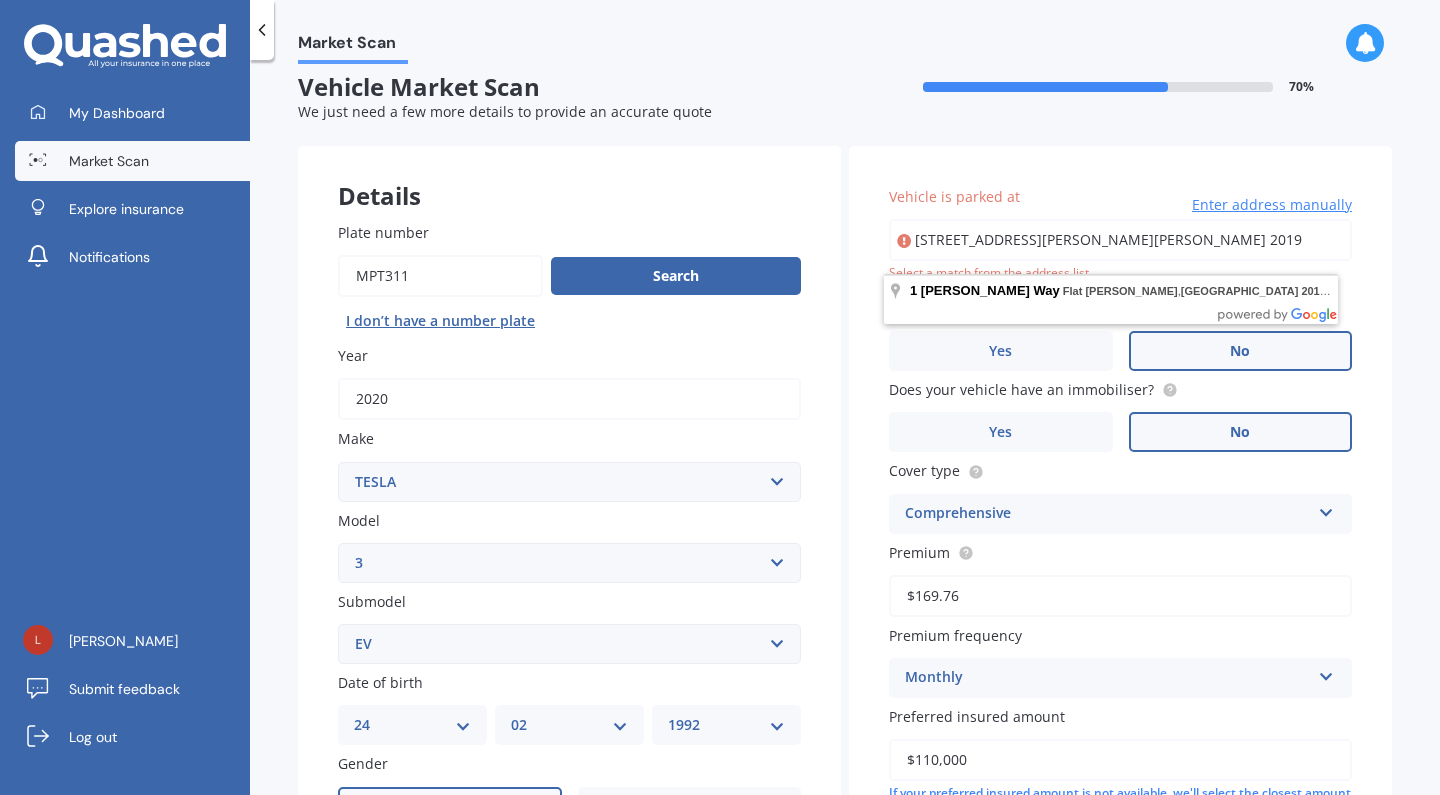 scroll, scrollTop: 33, scrollLeft: 0, axis: vertical 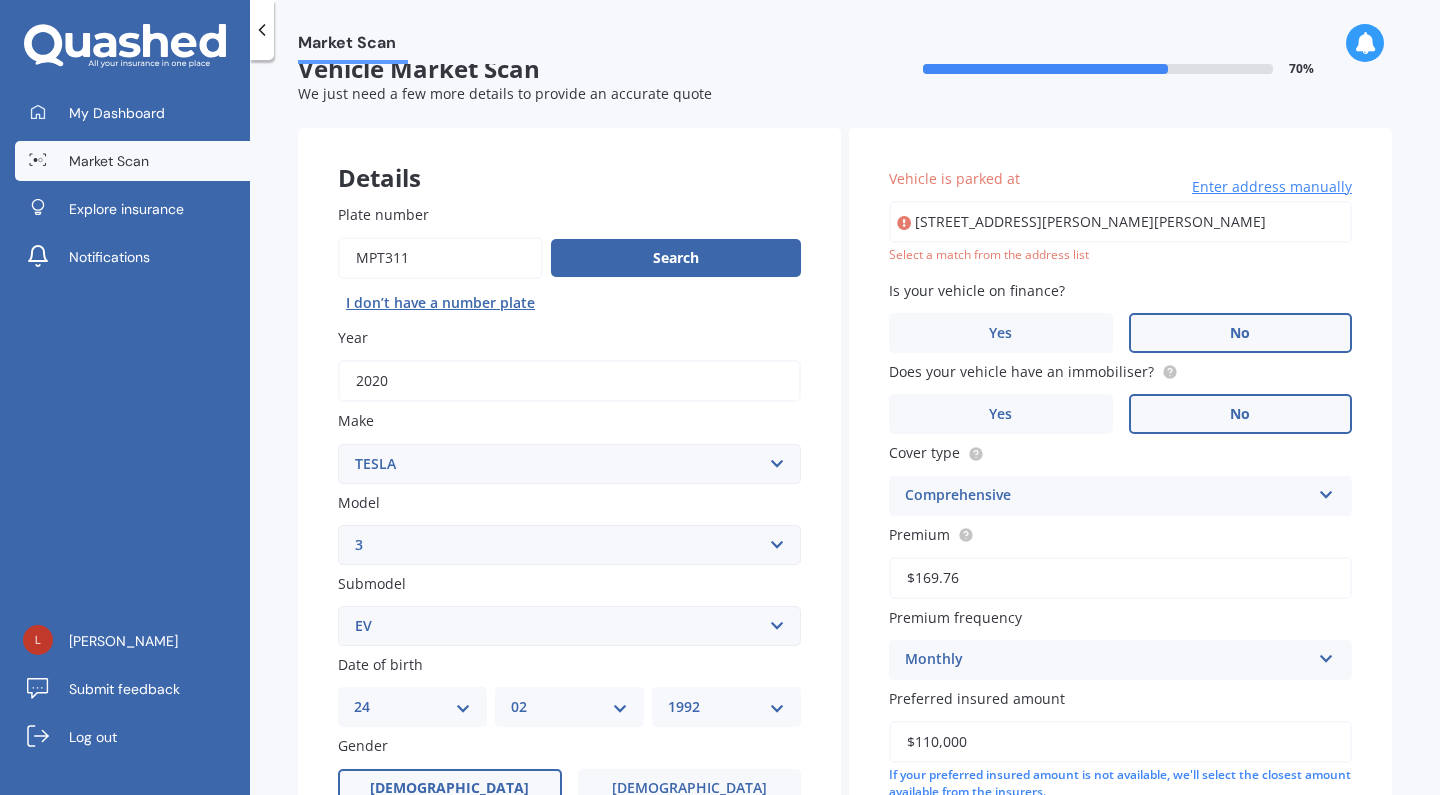 type on "[STREET_ADDRESS][PERSON_NAME][PERSON_NAME] 2019" 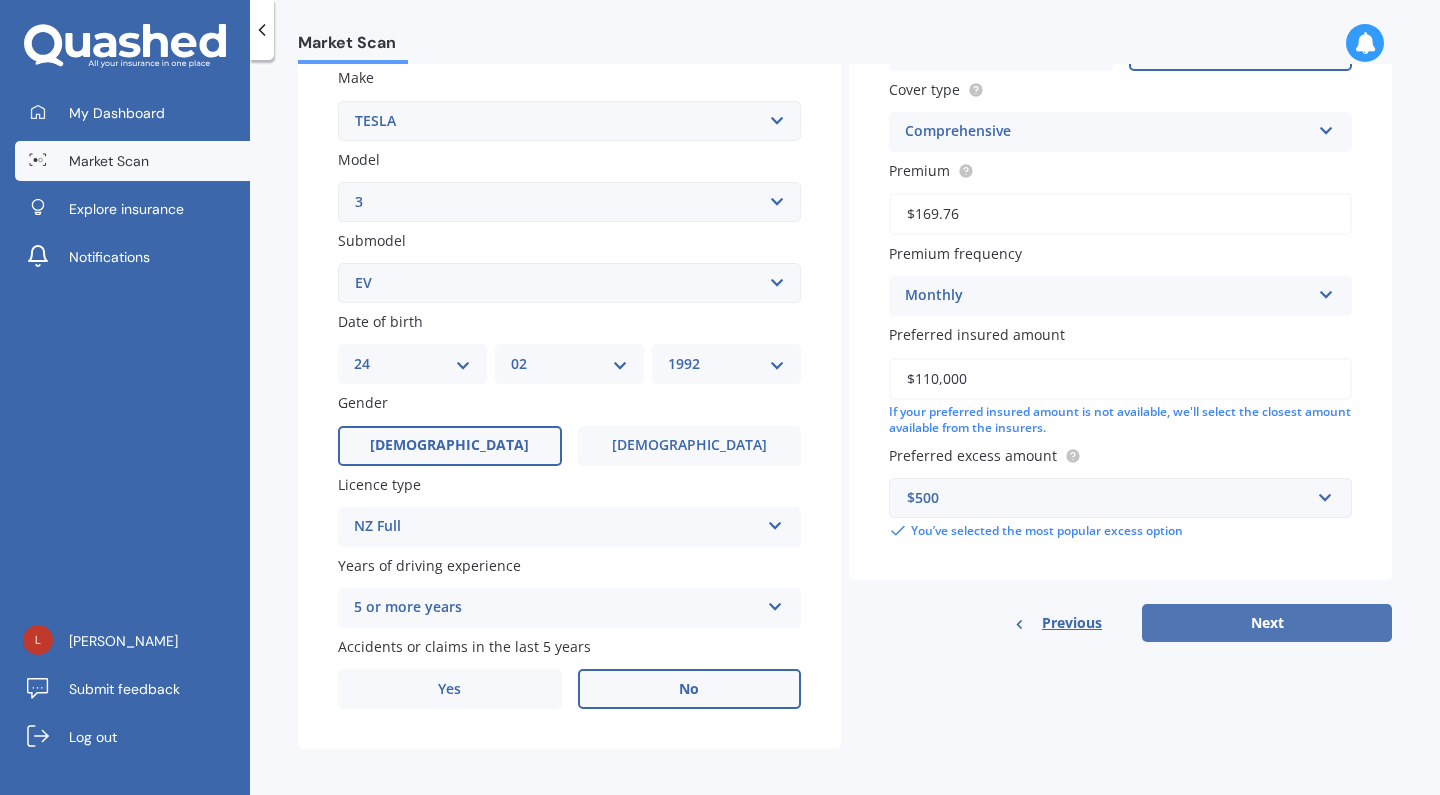 scroll, scrollTop: 375, scrollLeft: 0, axis: vertical 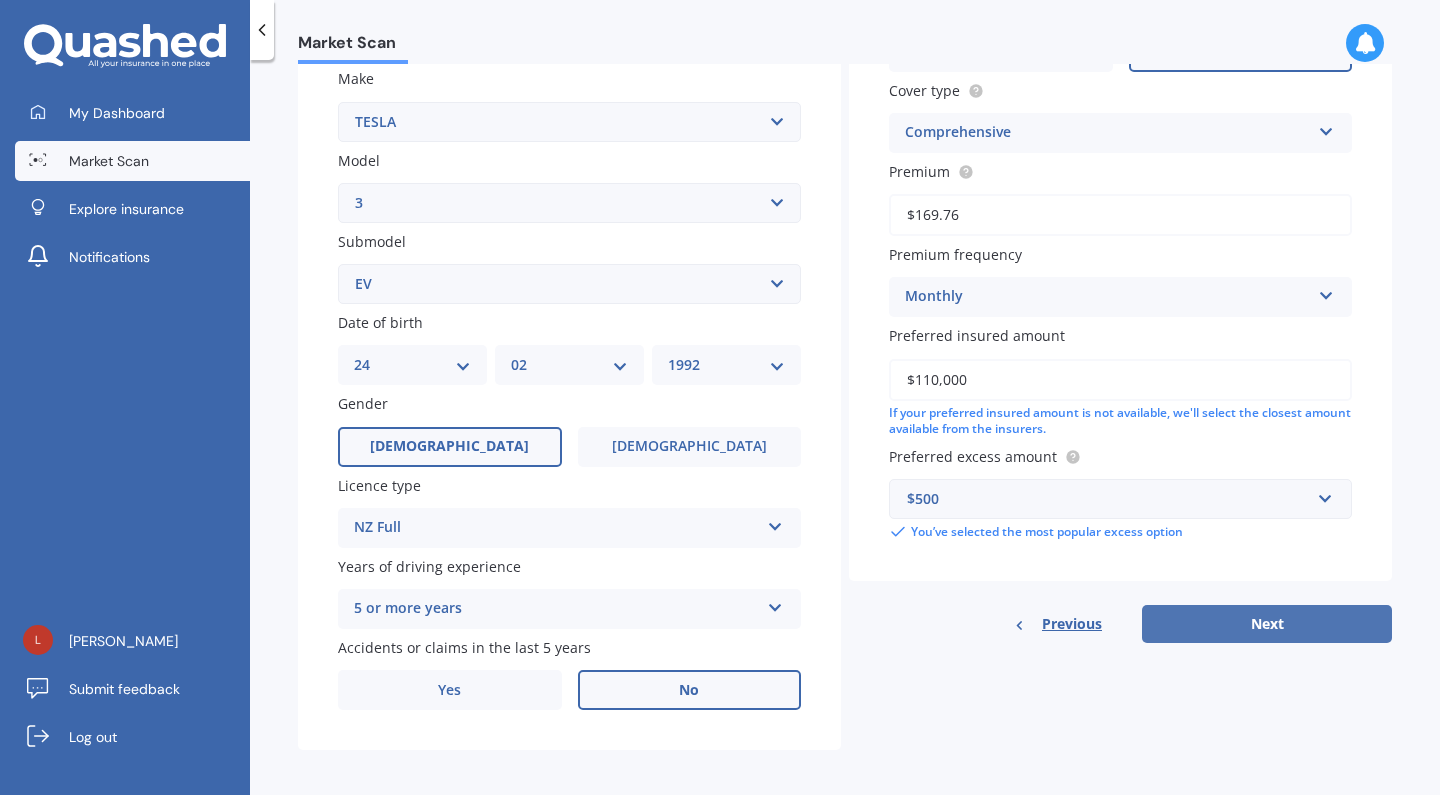 click on "Next" at bounding box center [1267, 624] 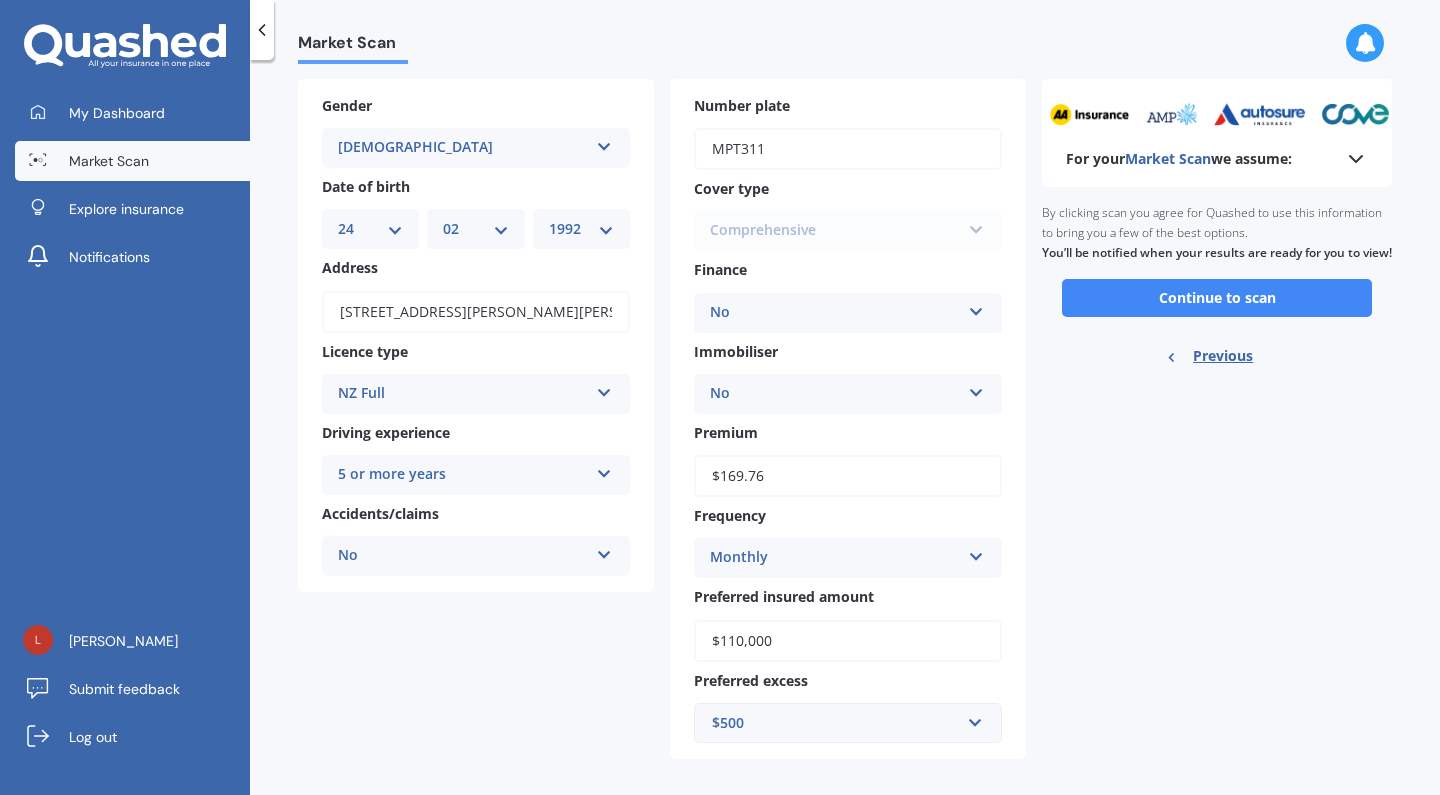 scroll, scrollTop: 0, scrollLeft: 0, axis: both 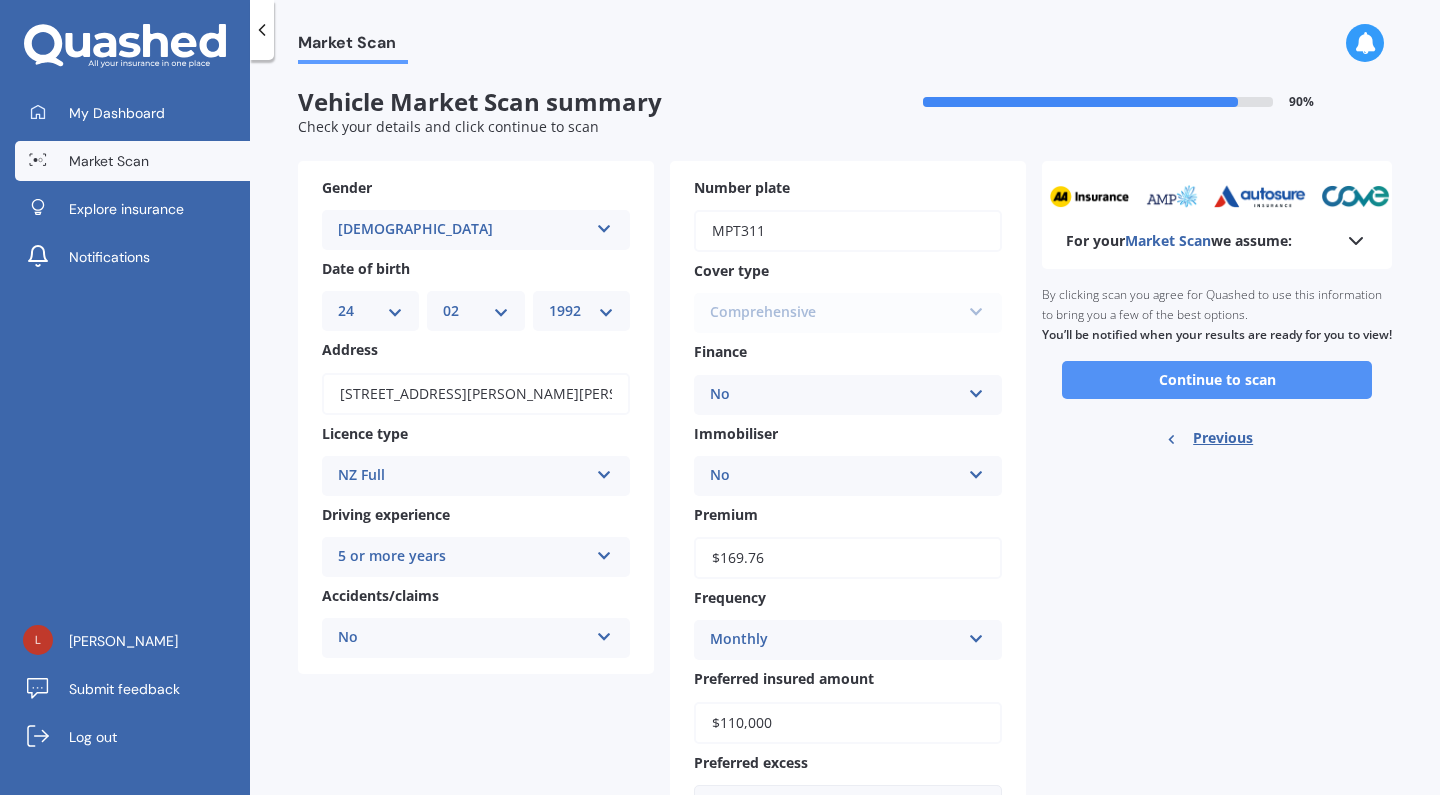 click on "Continue to scan" at bounding box center [1217, 380] 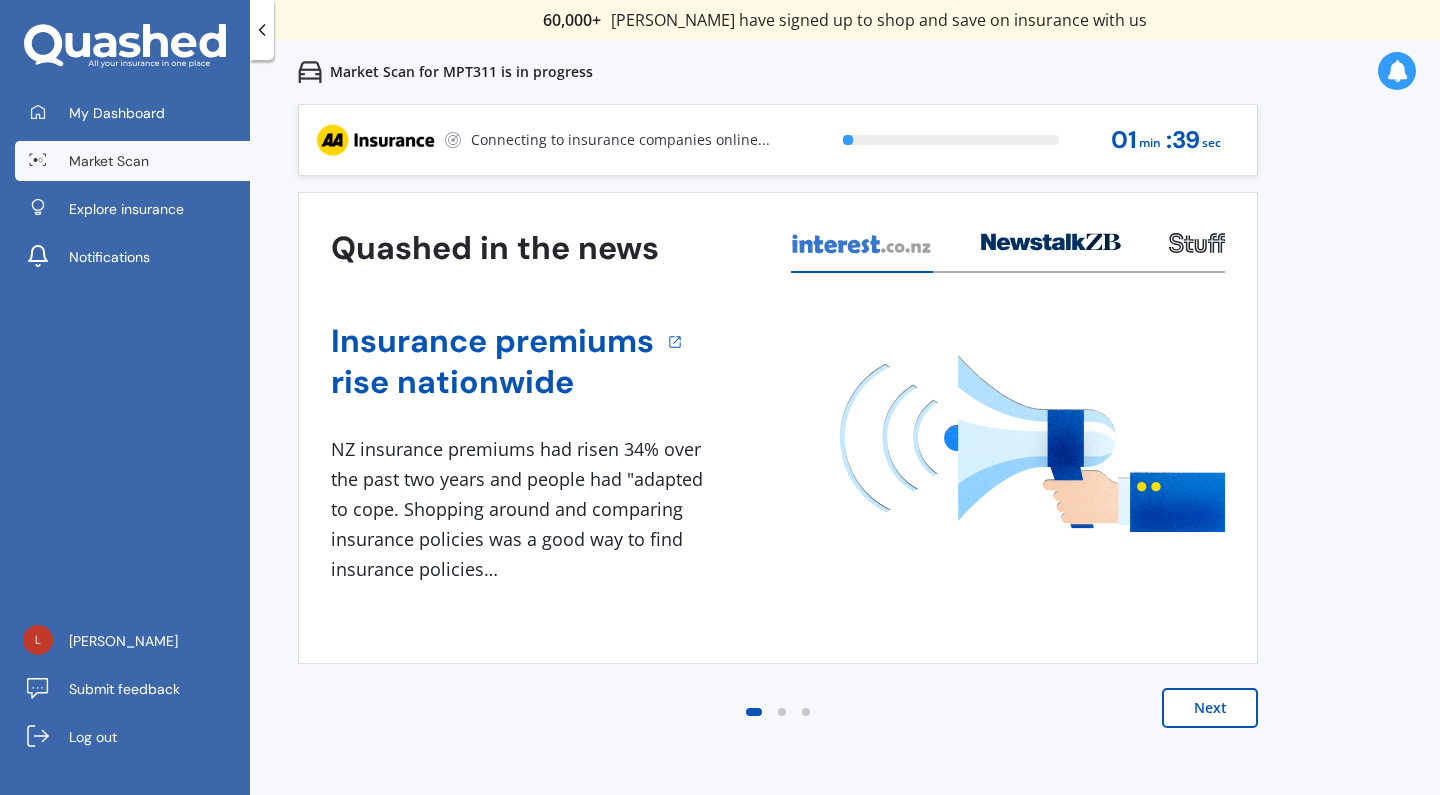click on "" Great stuff team! first time using it, and it was very clear and concise. " [PERSON_NAME]" at bounding box center (845, 20) 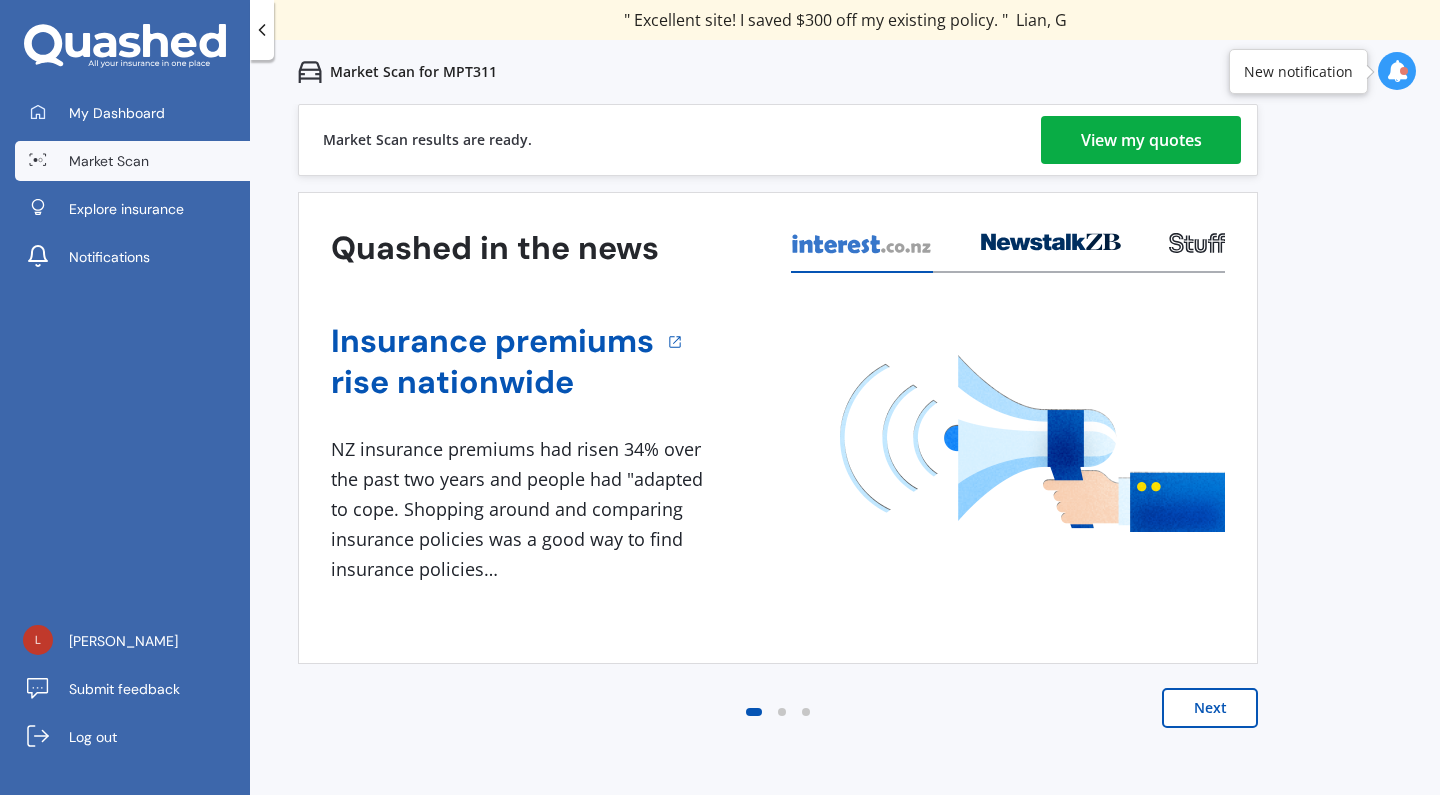 scroll, scrollTop: 0, scrollLeft: 0, axis: both 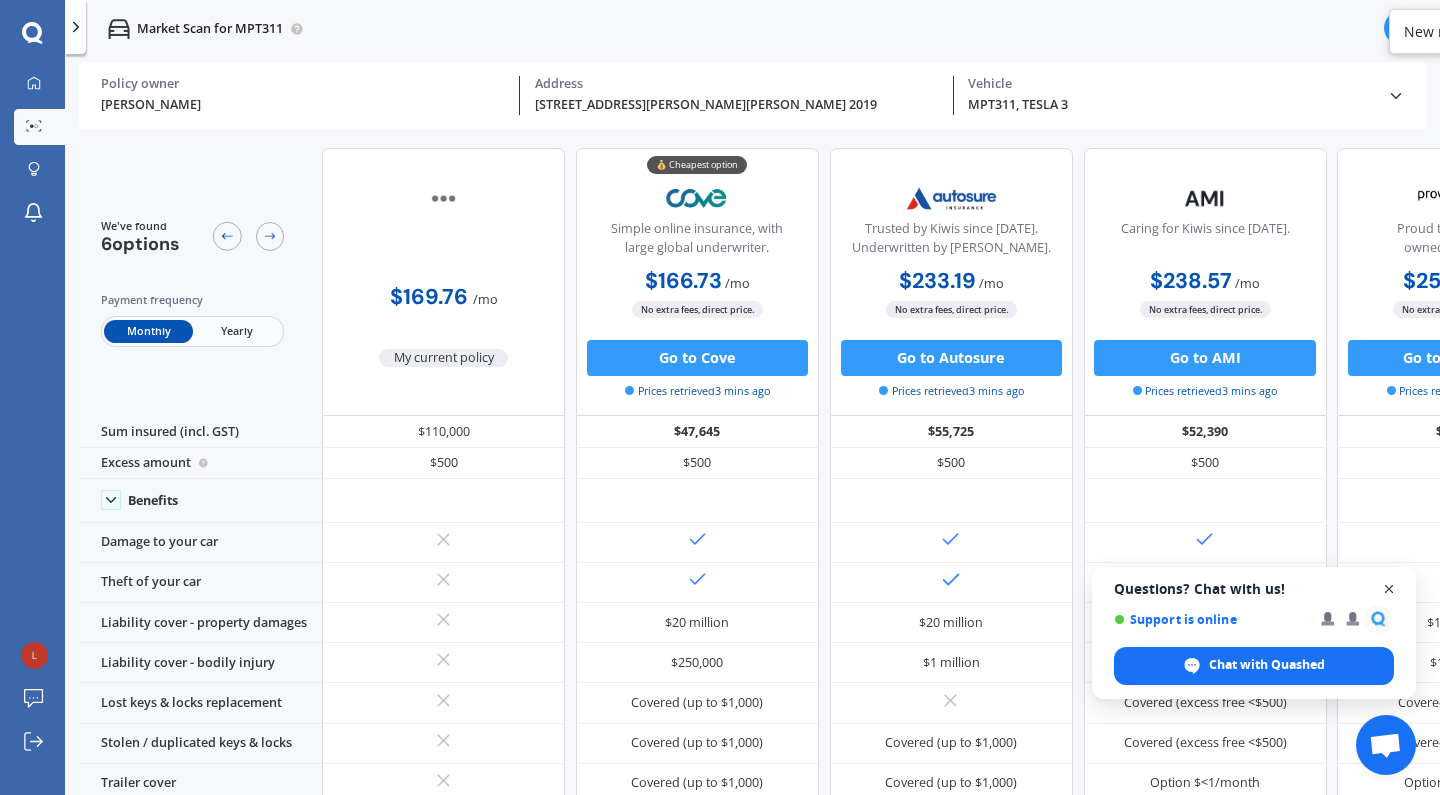 click at bounding box center (1389, 589) 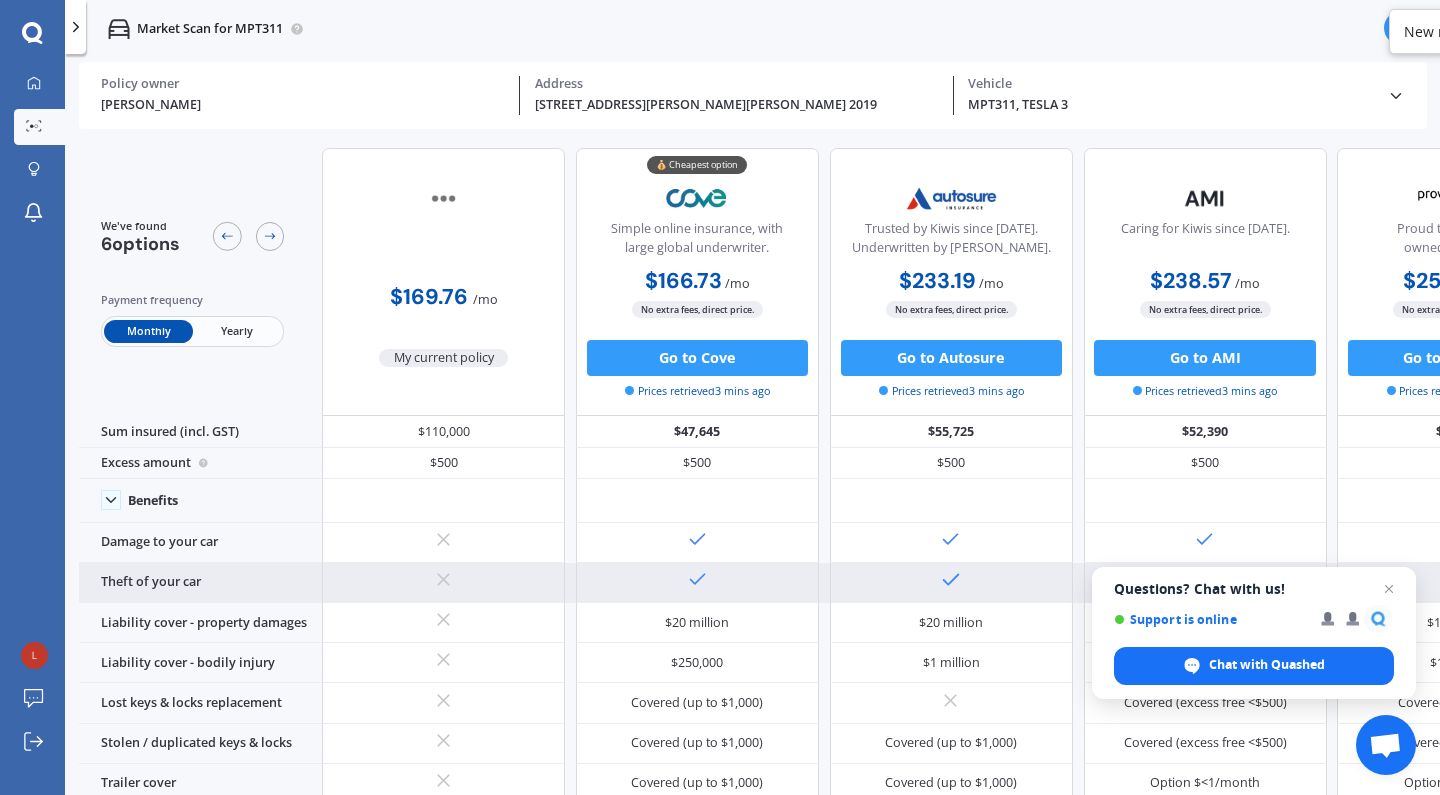 click on "$10 million" at bounding box center (1458, 623) 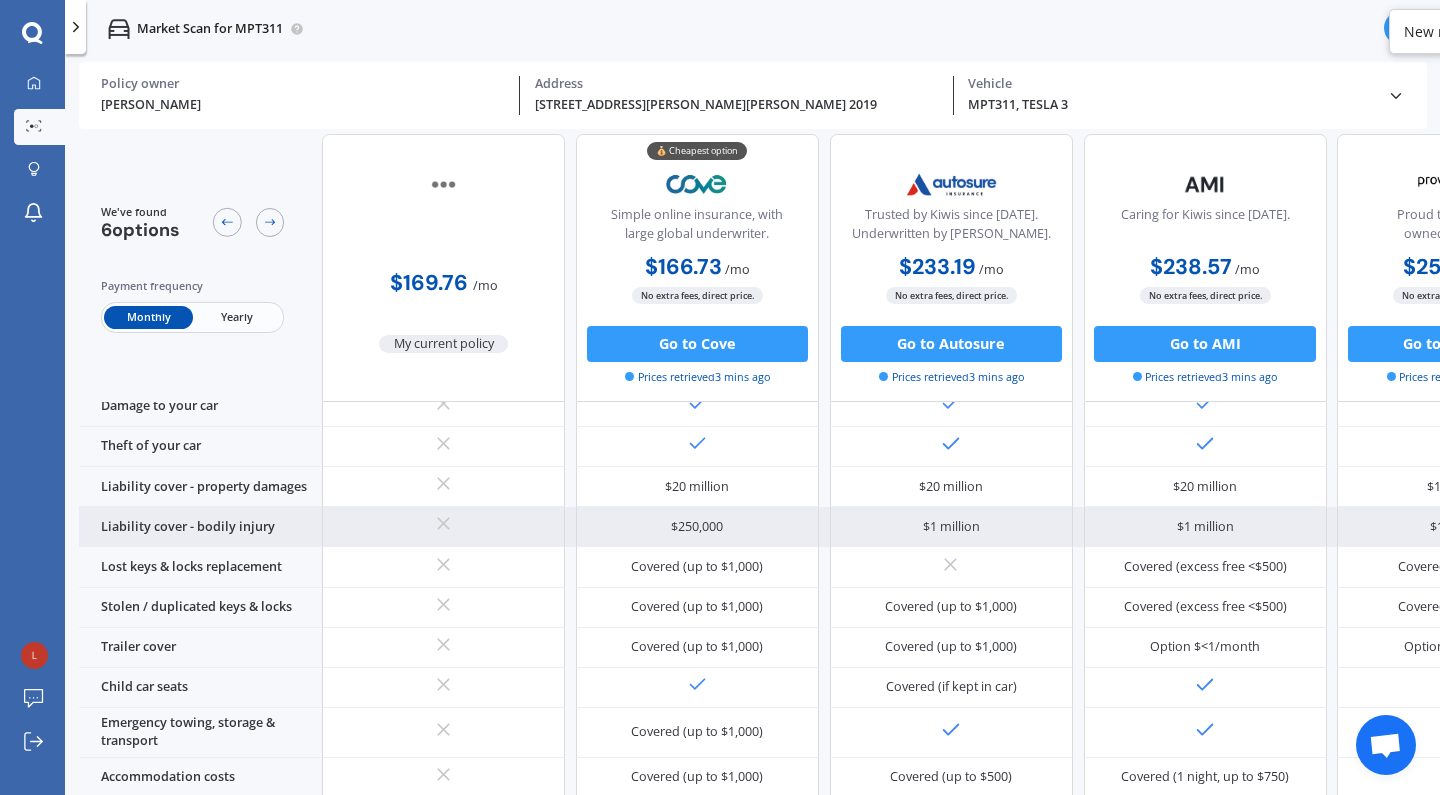 scroll, scrollTop: 153, scrollLeft: 0, axis: vertical 